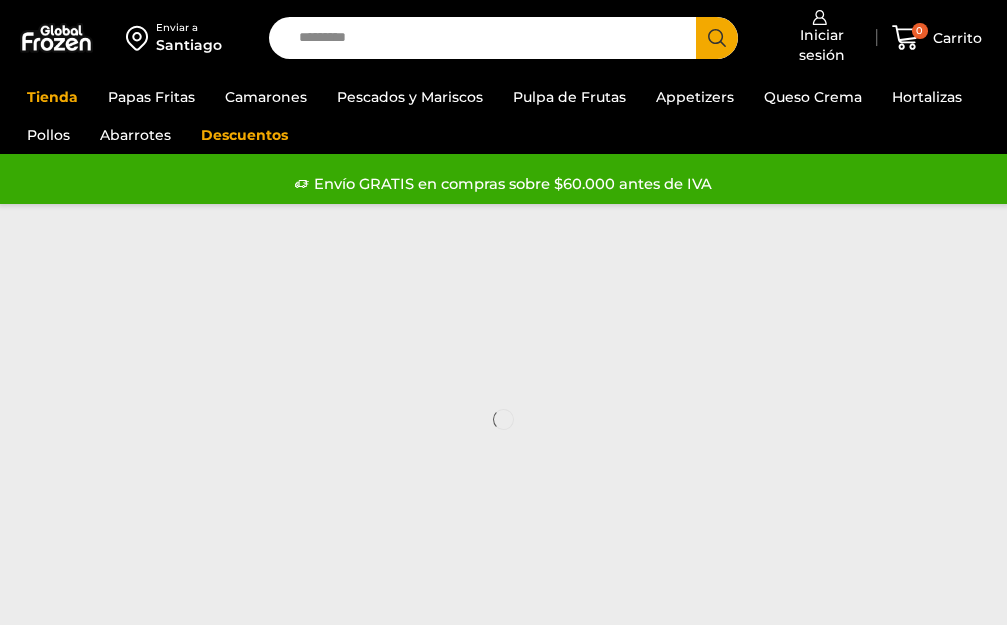 scroll, scrollTop: 0, scrollLeft: 0, axis: both 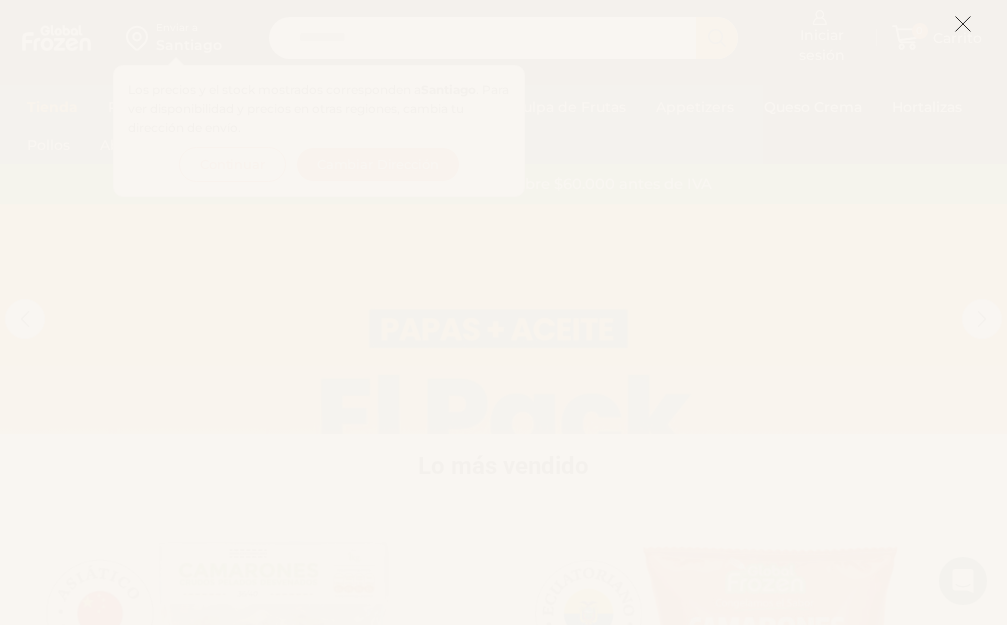 drag, startPoint x: 958, startPoint y: 25, endPoint x: 824, endPoint y: 250, distance: 261.87973 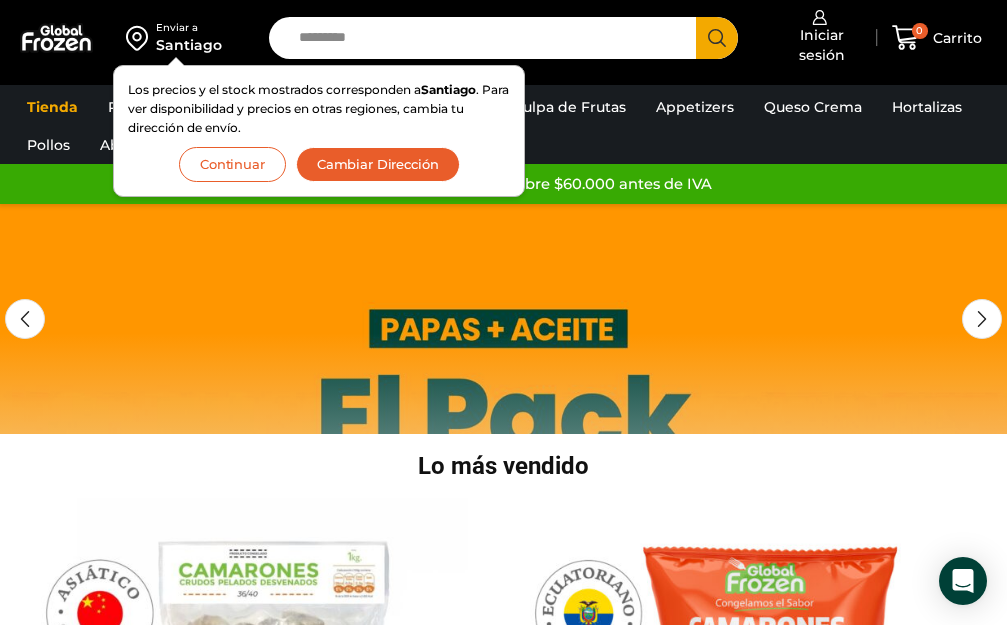 click at bounding box center [503, 419] 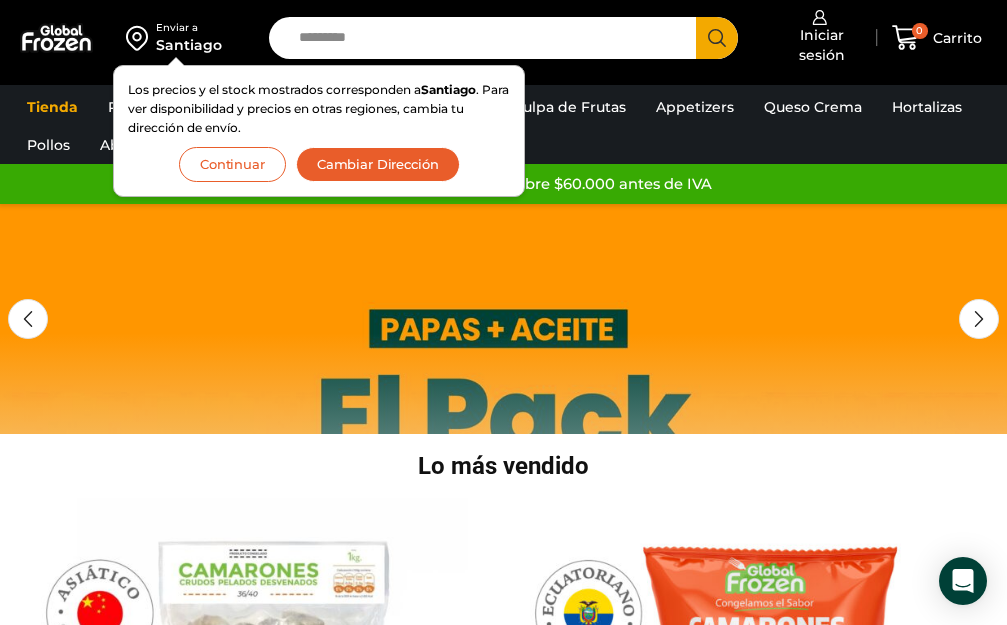 drag, startPoint x: 216, startPoint y: 158, endPoint x: 846, endPoint y: 274, distance: 640.59033 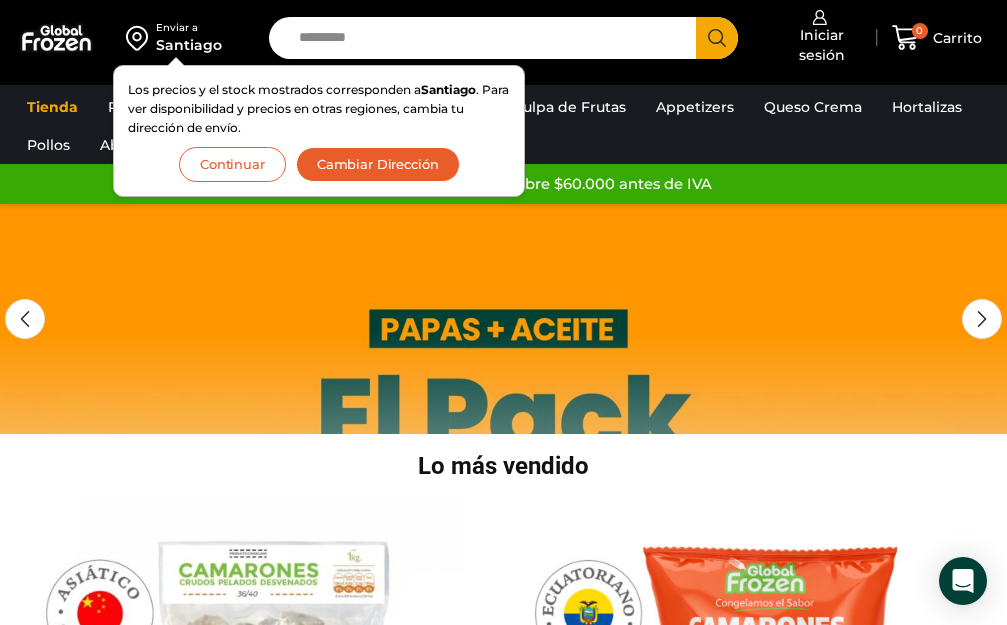 click on "Continuar" at bounding box center (232, 164) 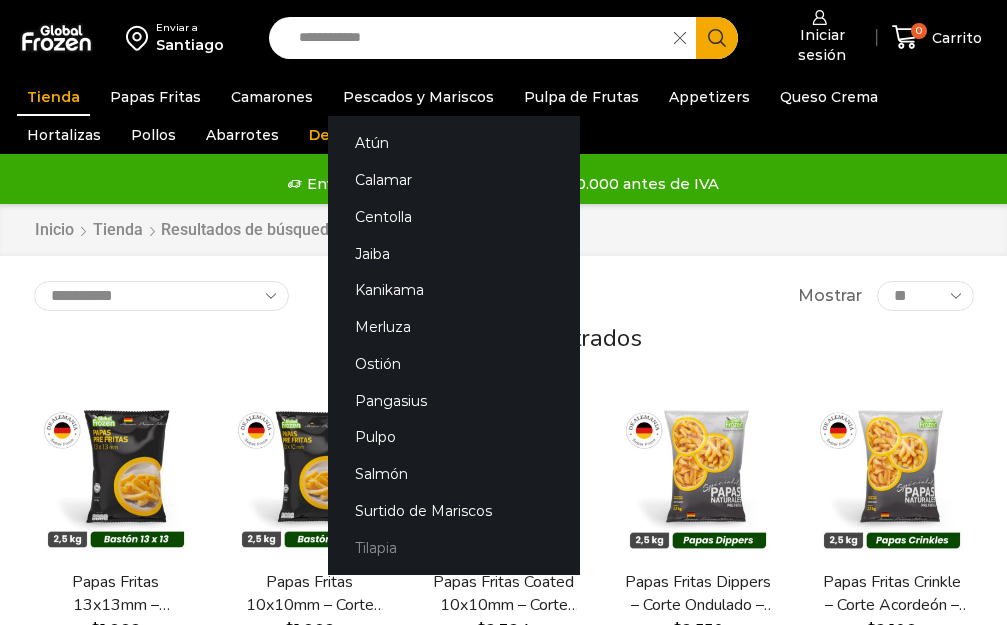 scroll, scrollTop: 0, scrollLeft: 0, axis: both 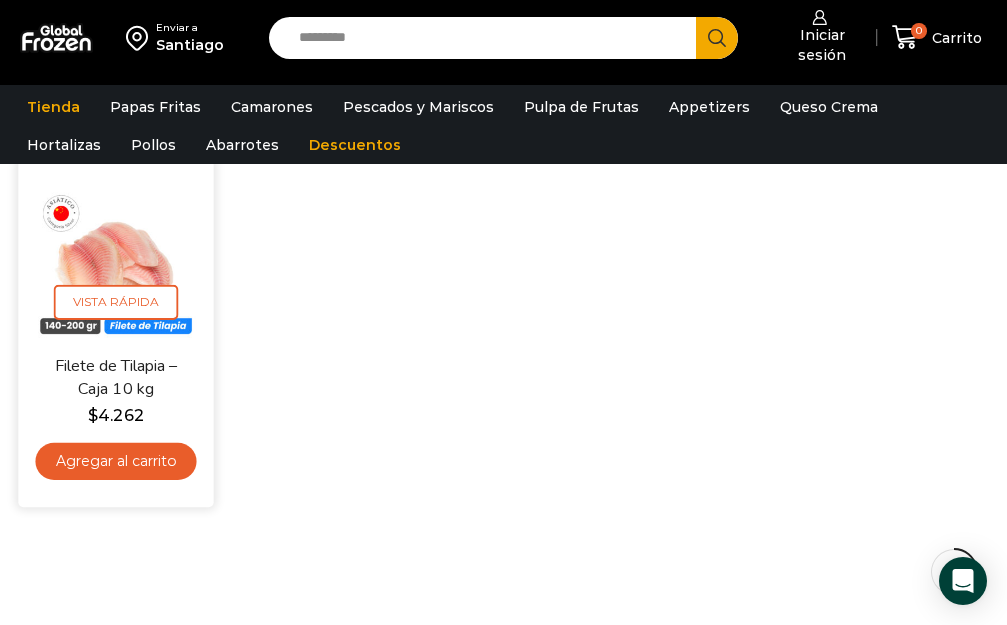 click on "Filete de Tilapia – Caja 10 kg" at bounding box center [115, 378] 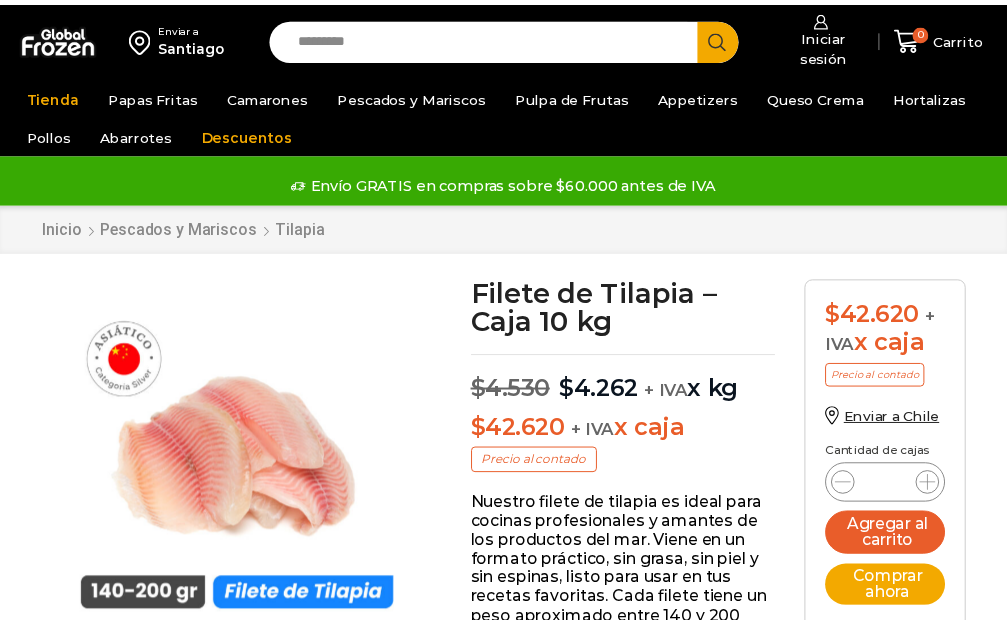 scroll, scrollTop: 0, scrollLeft: 0, axis: both 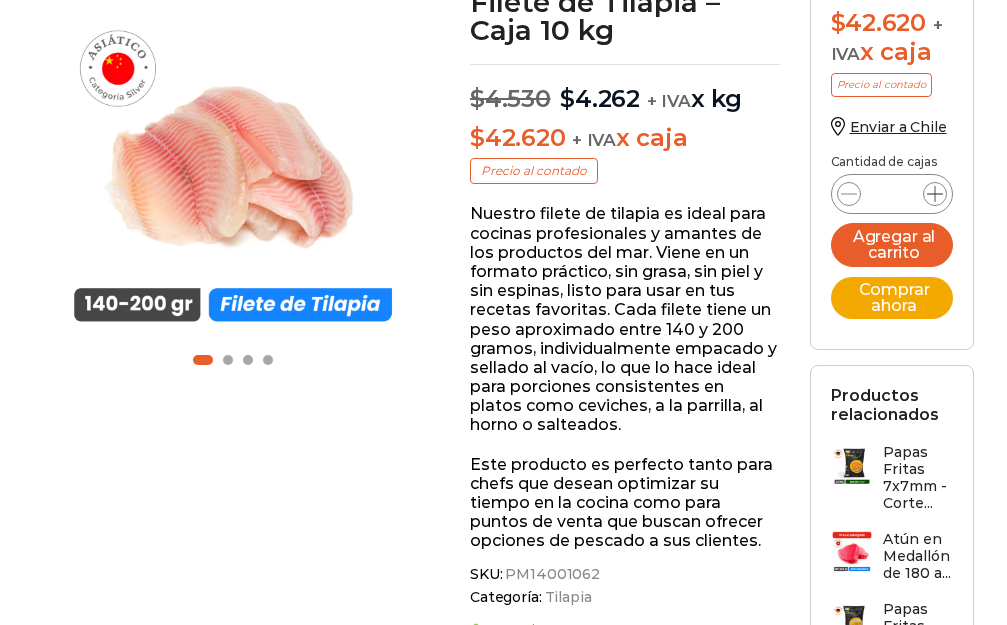 click 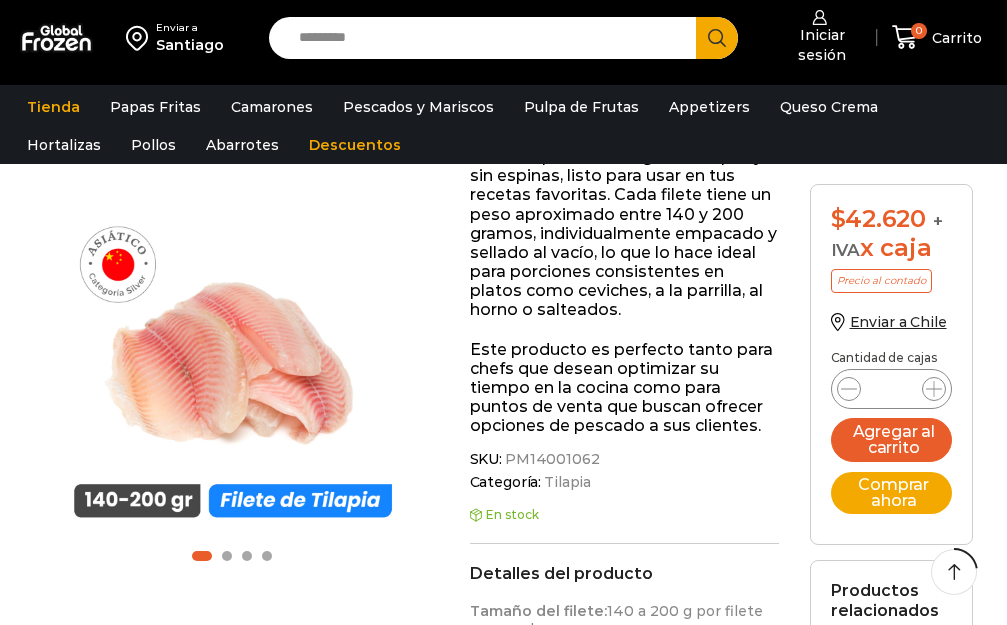 scroll, scrollTop: 768, scrollLeft: 0, axis: vertical 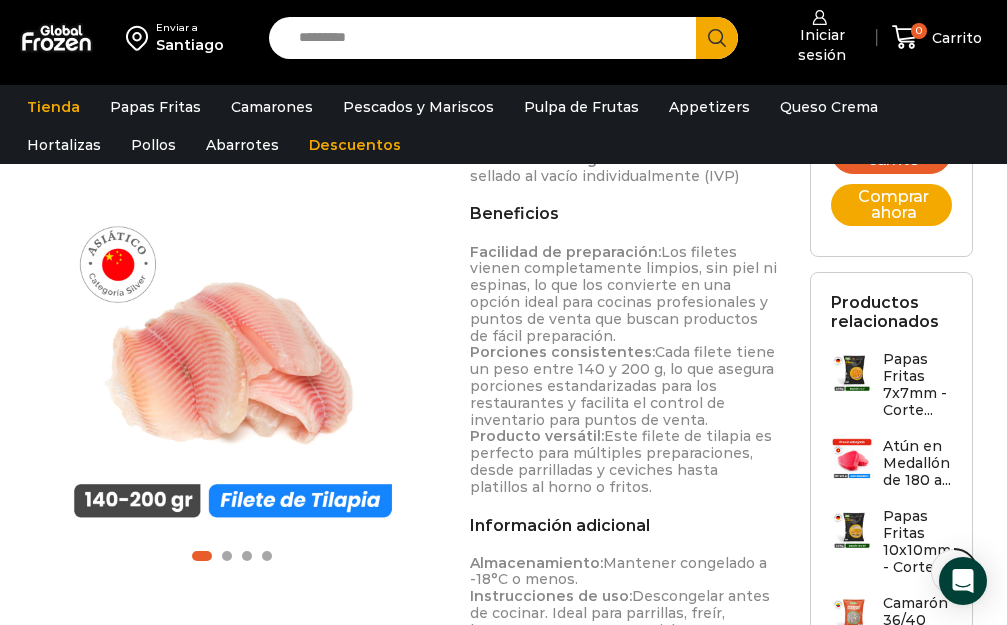 click on "Papas Fritas 7x7mm - Corte..." at bounding box center (918, 384) 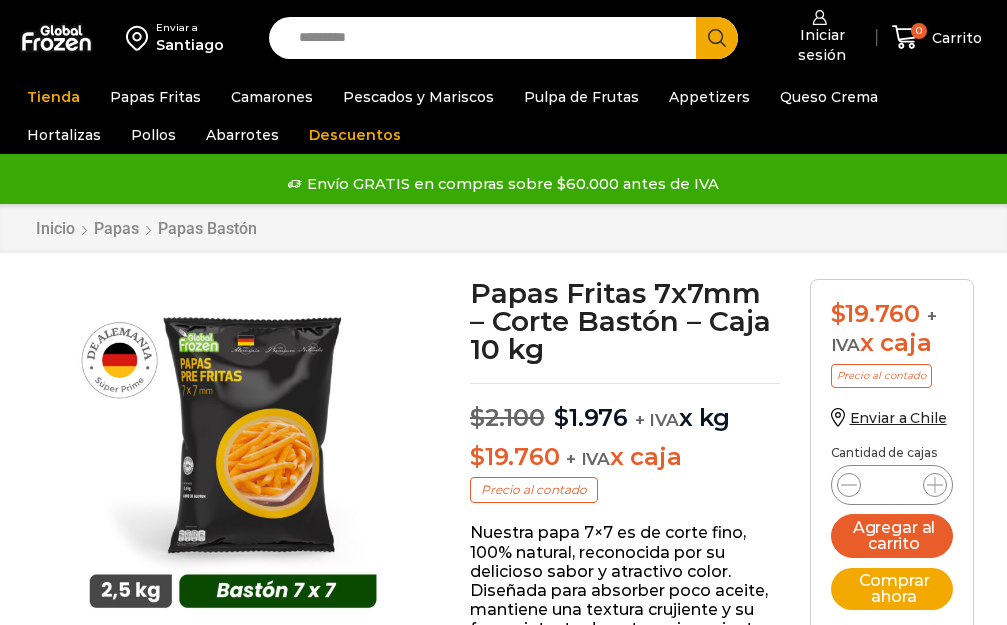 scroll, scrollTop: 0, scrollLeft: 0, axis: both 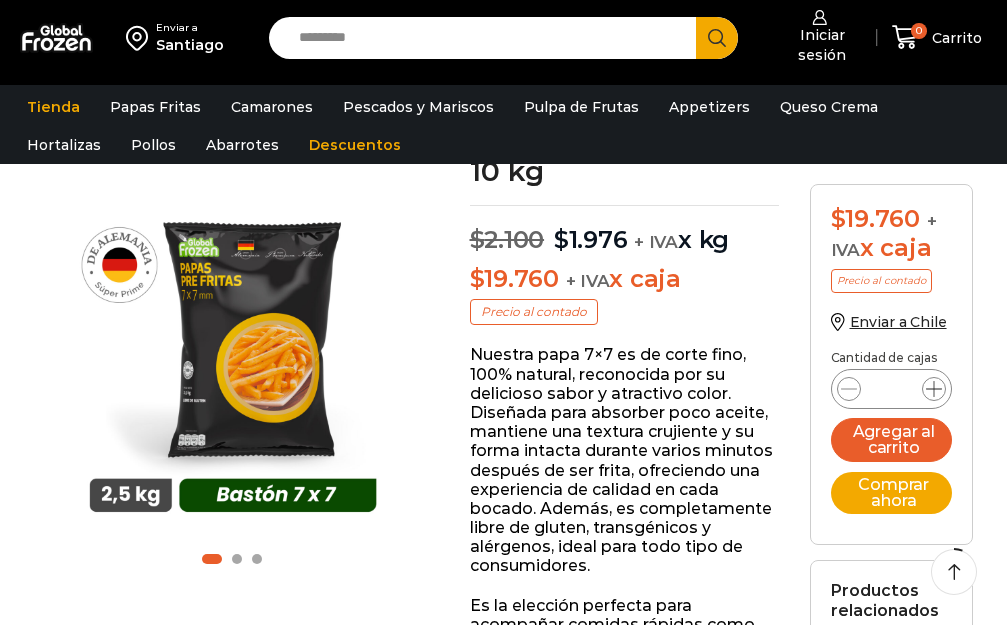 click 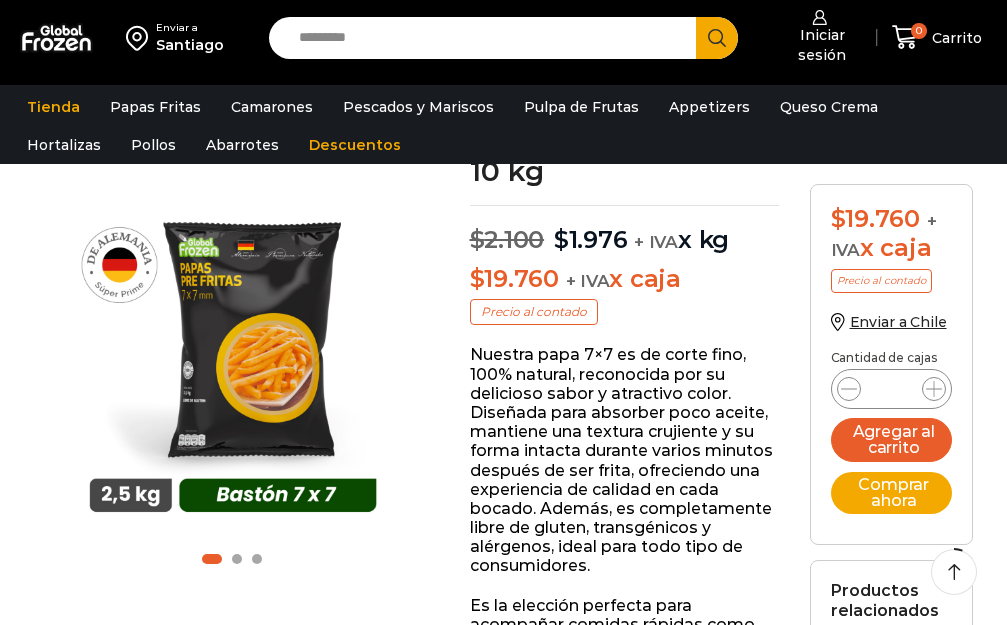 type on "*" 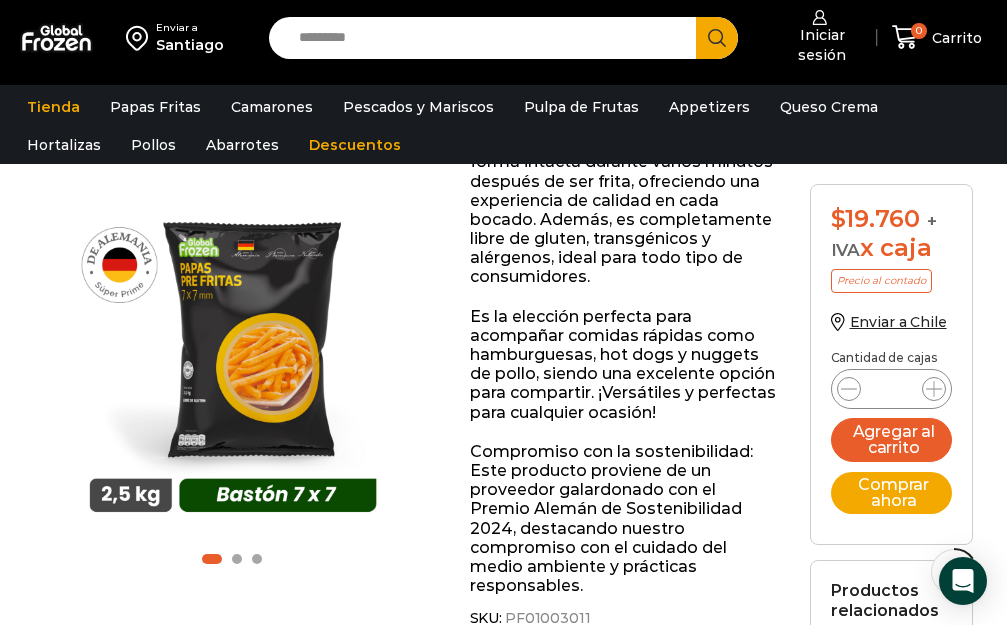 scroll, scrollTop: 483, scrollLeft: 0, axis: vertical 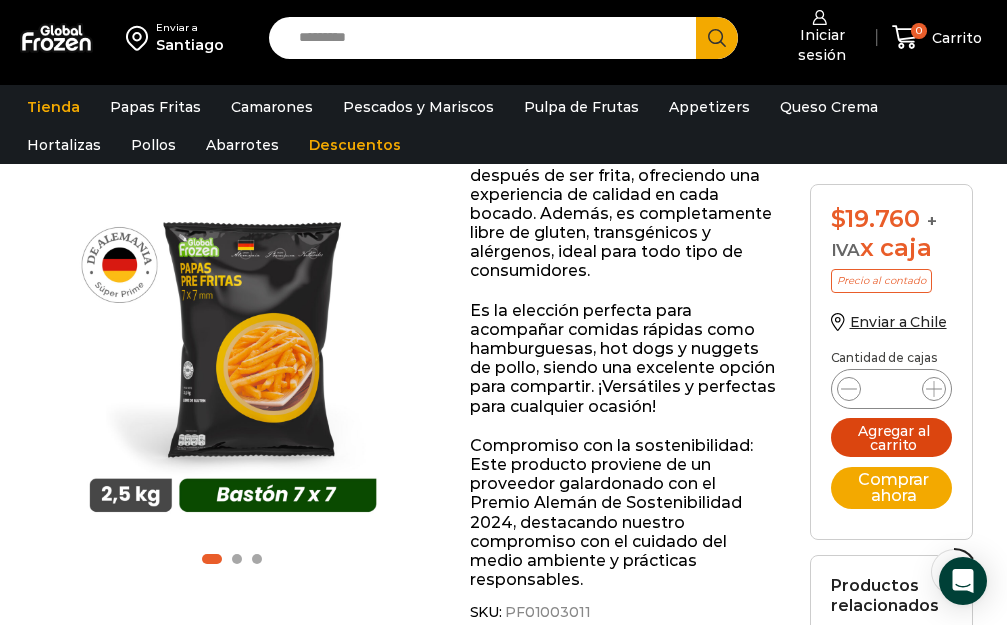 click on "Agregar al carrito" at bounding box center [892, 437] 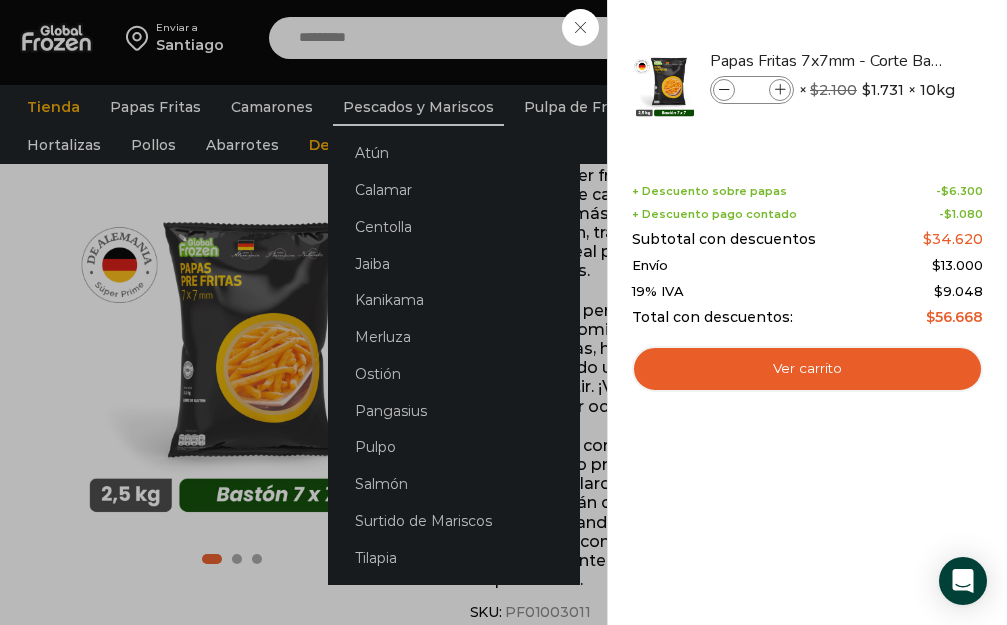 click on "2
Carrito
2
2
Shopping Cart
*" at bounding box center (937, 37) 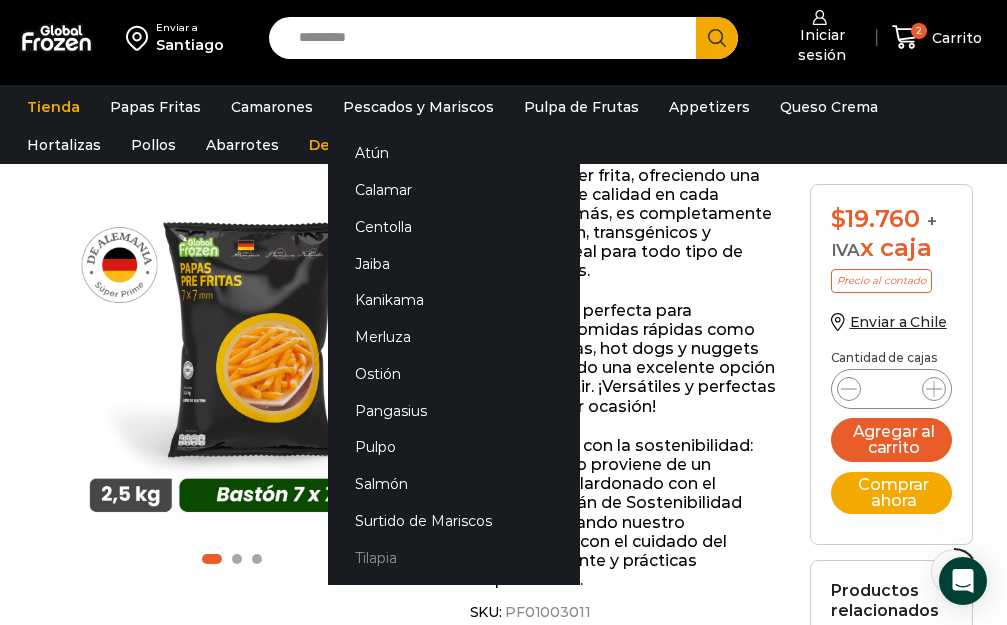 click on "Tilapia" at bounding box center (454, 557) 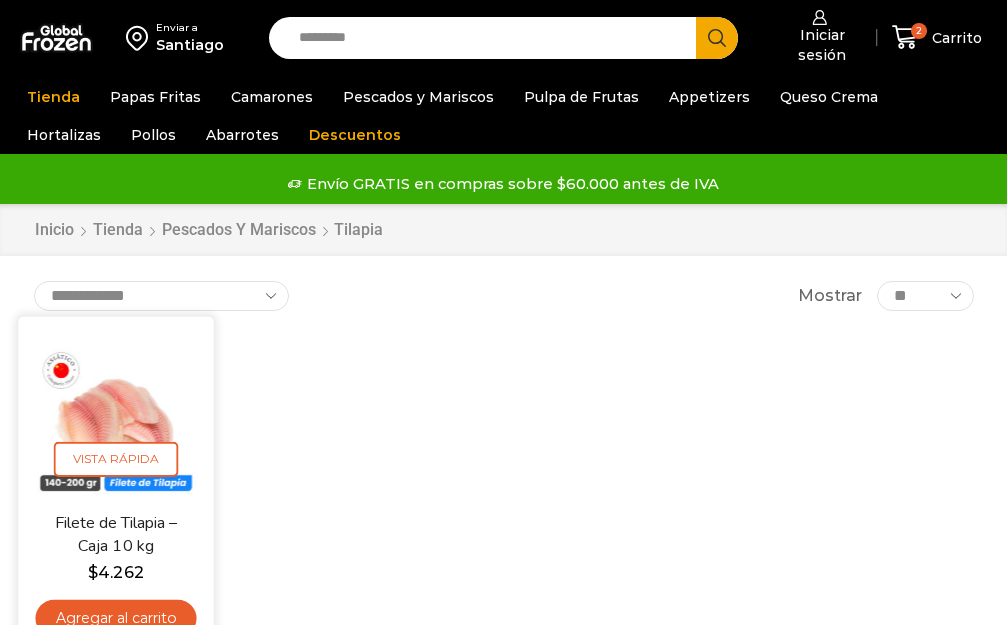 scroll, scrollTop: 0, scrollLeft: 0, axis: both 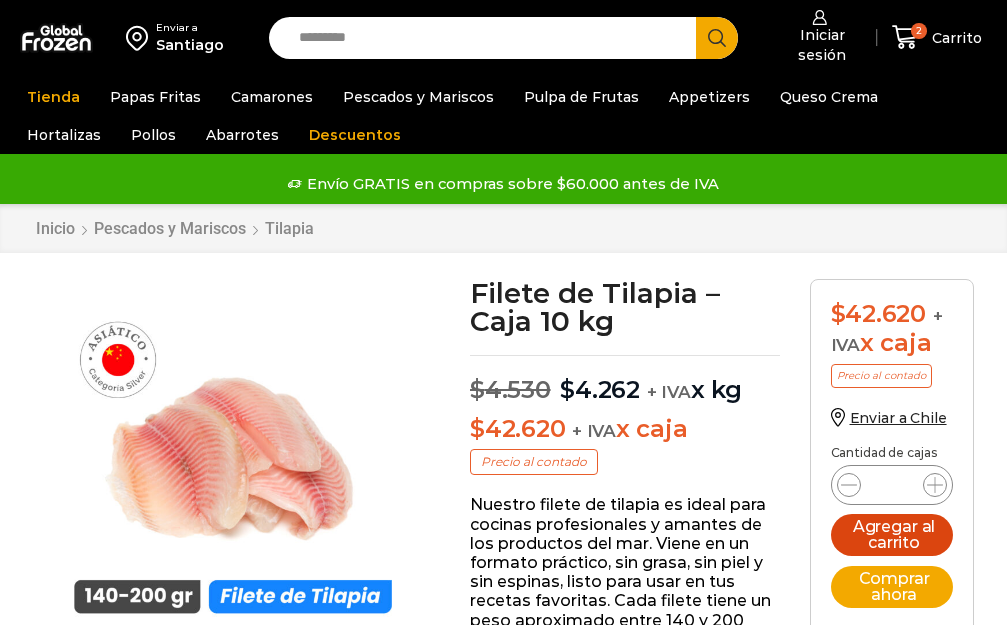 click 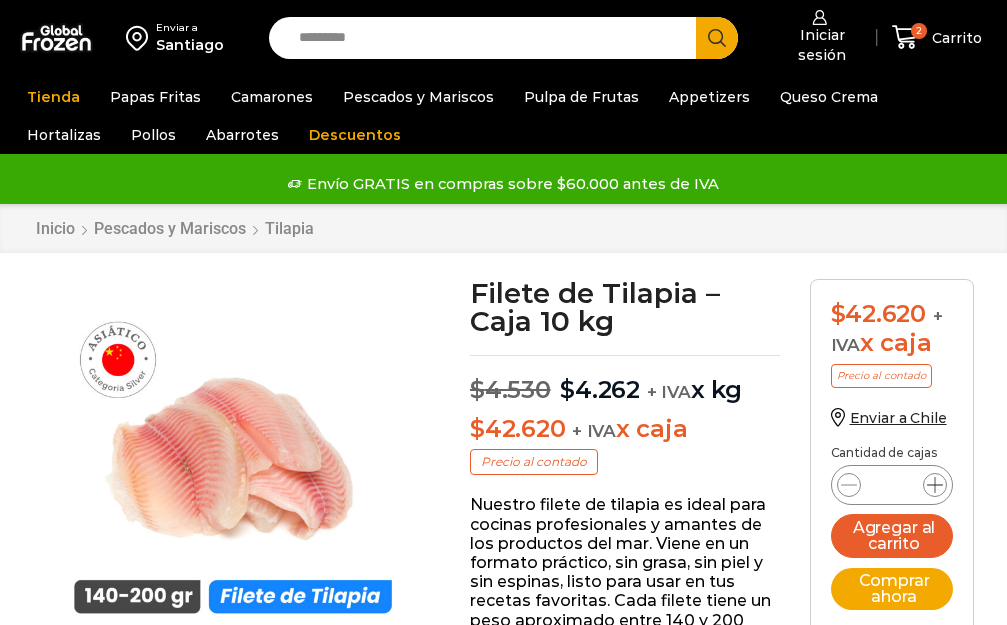 click 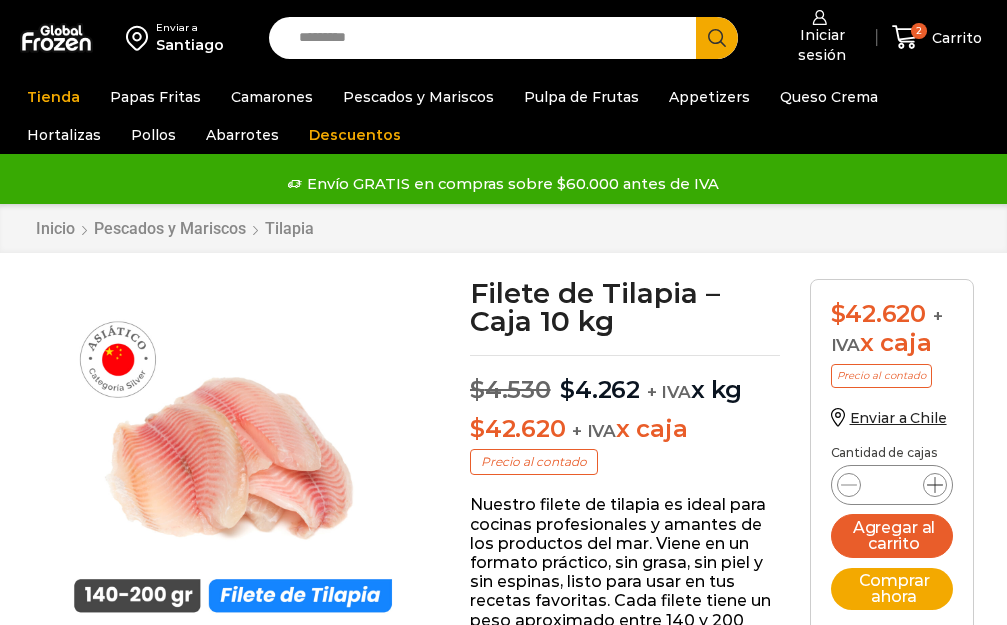 type on "*" 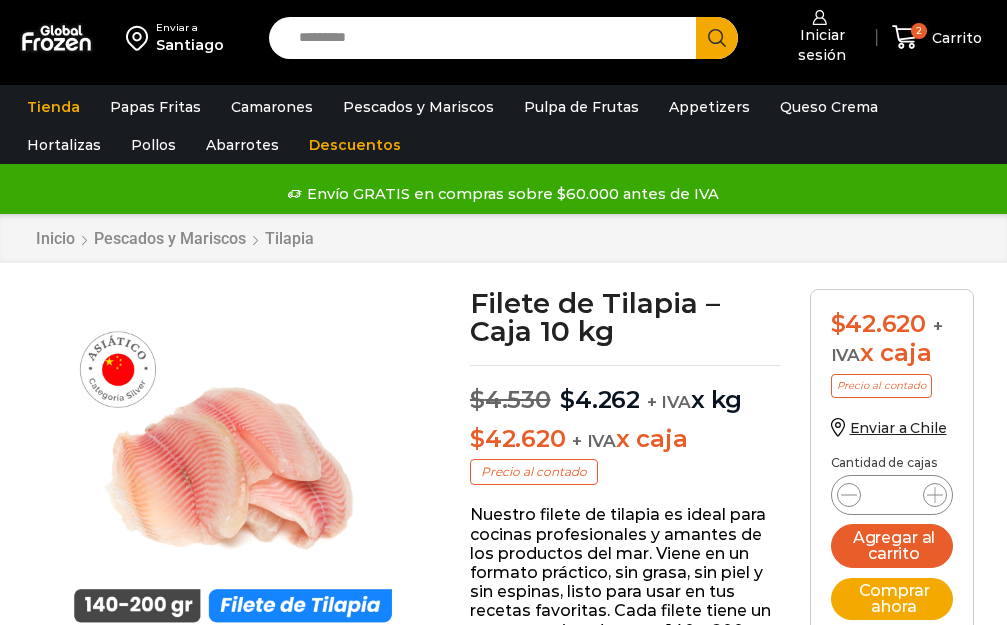 scroll, scrollTop: 1, scrollLeft: 0, axis: vertical 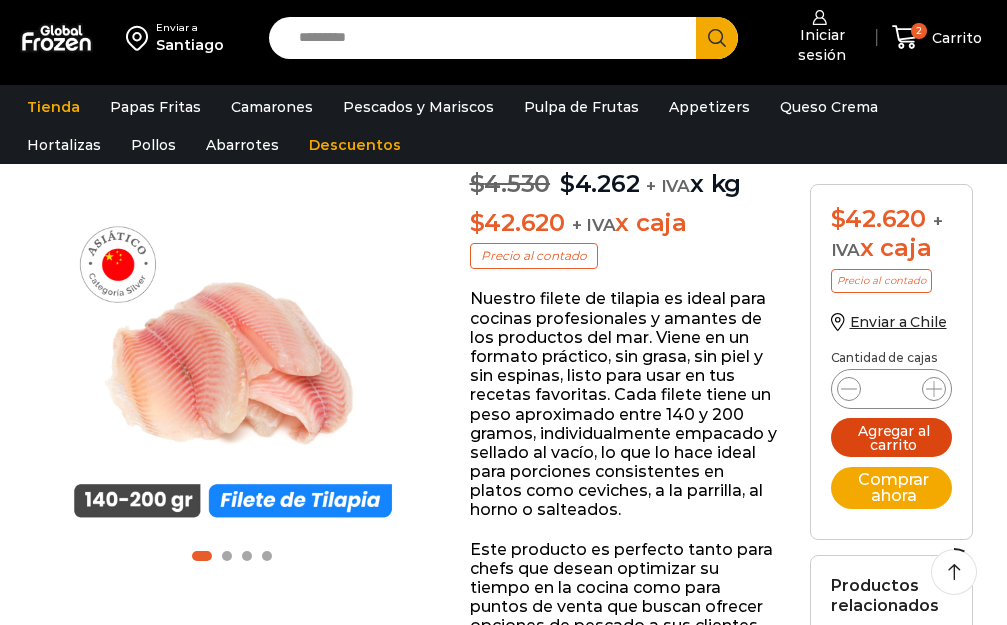click on "Agregar al carrito" at bounding box center [892, 437] 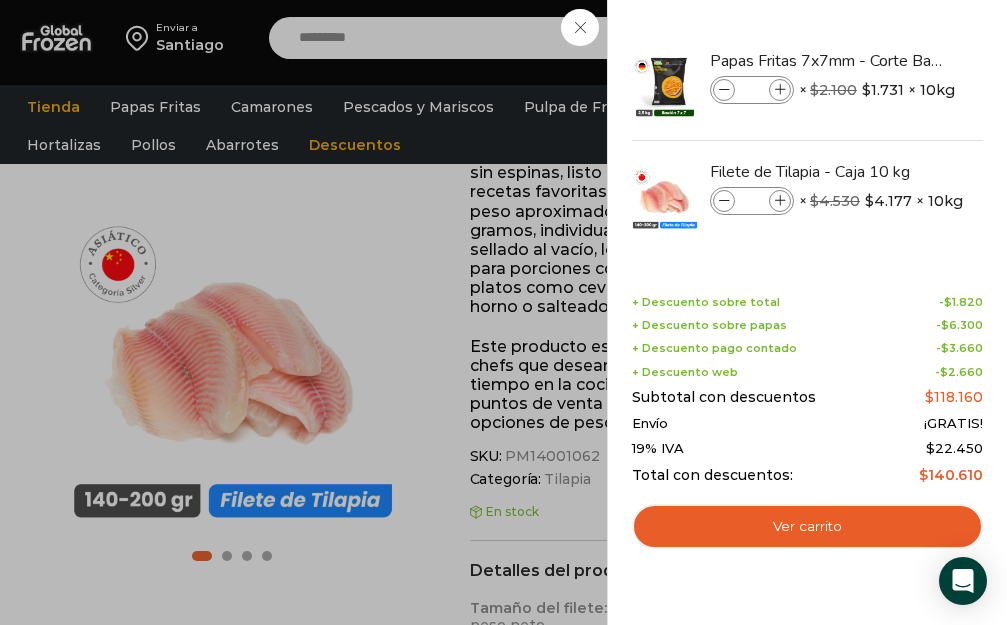 scroll, scrollTop: 114, scrollLeft: 0, axis: vertical 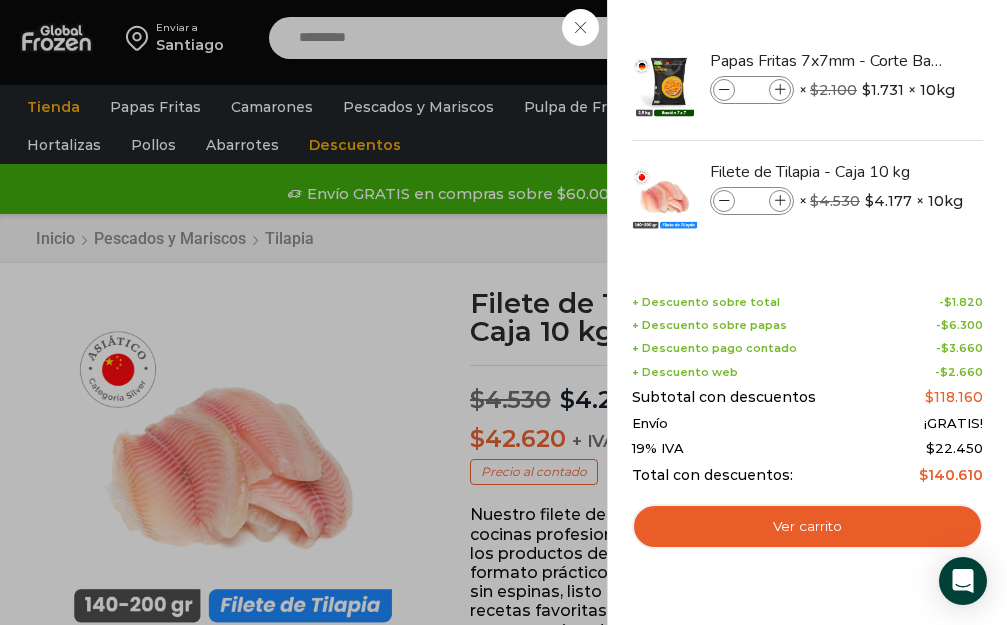 click on "4
Carrito
4
4
Shopping Cart
*" at bounding box center [937, 37] 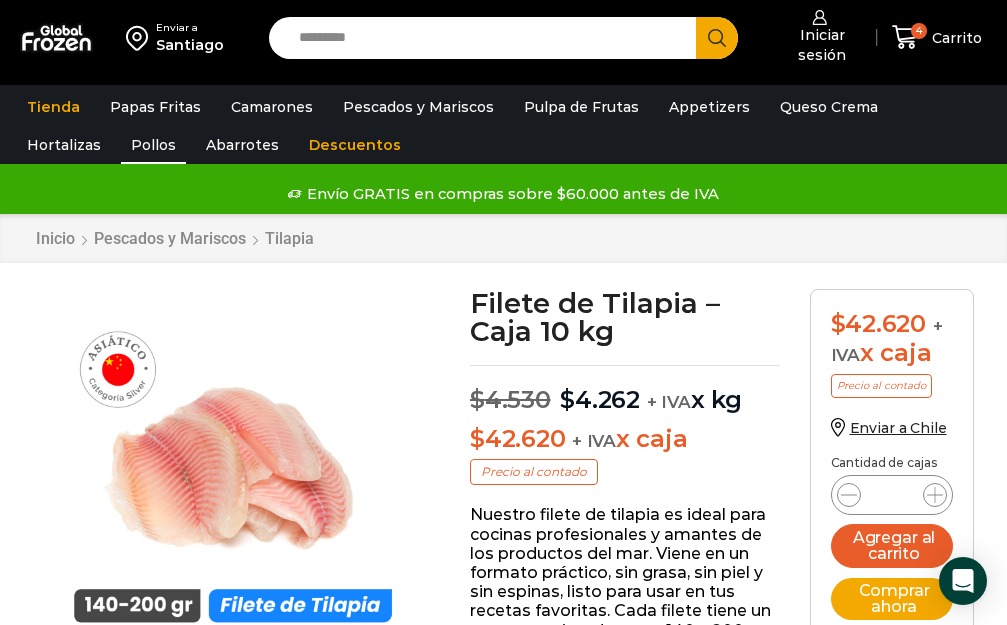 click on "Pollos" at bounding box center [153, 145] 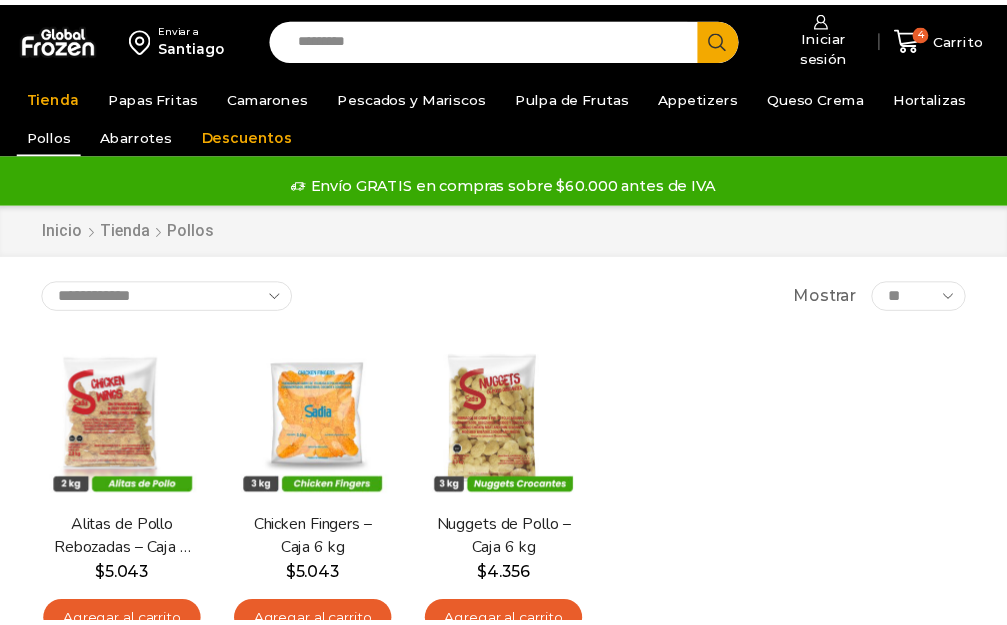 scroll, scrollTop: 0, scrollLeft: 0, axis: both 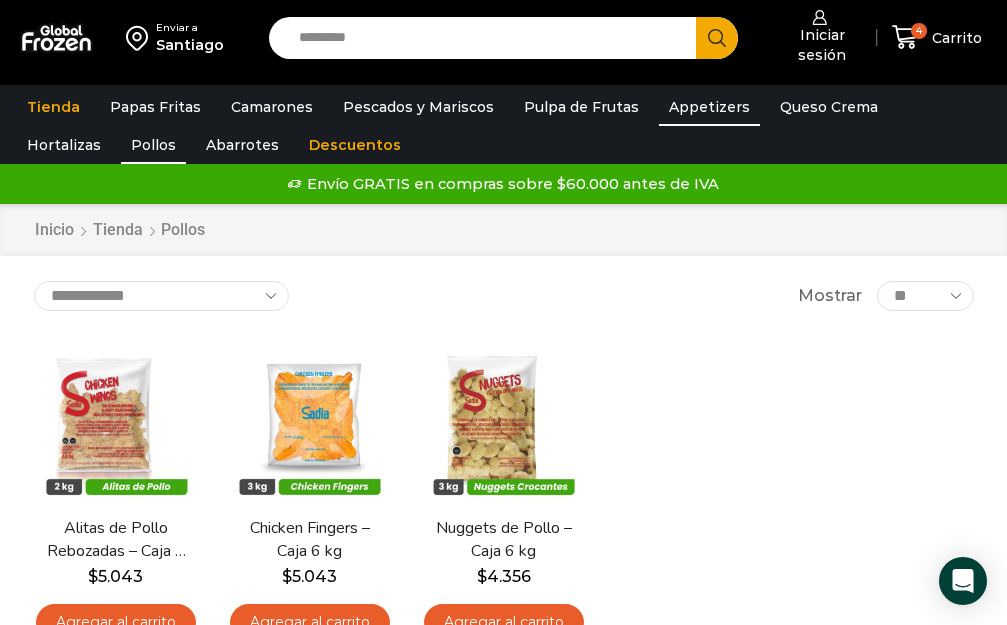 click on "Appetizers" at bounding box center (709, 107) 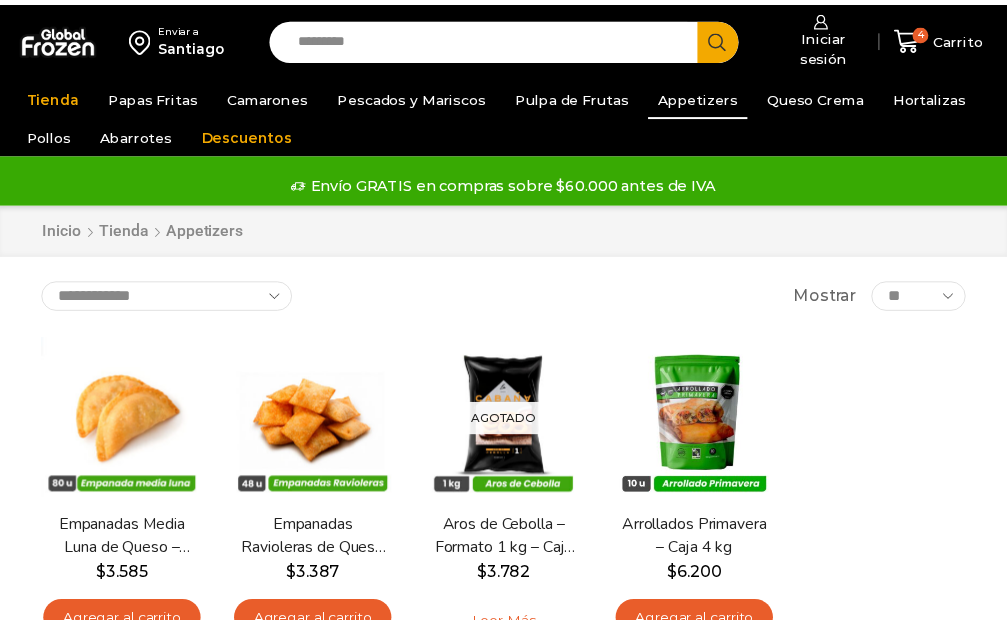 scroll, scrollTop: 0, scrollLeft: 0, axis: both 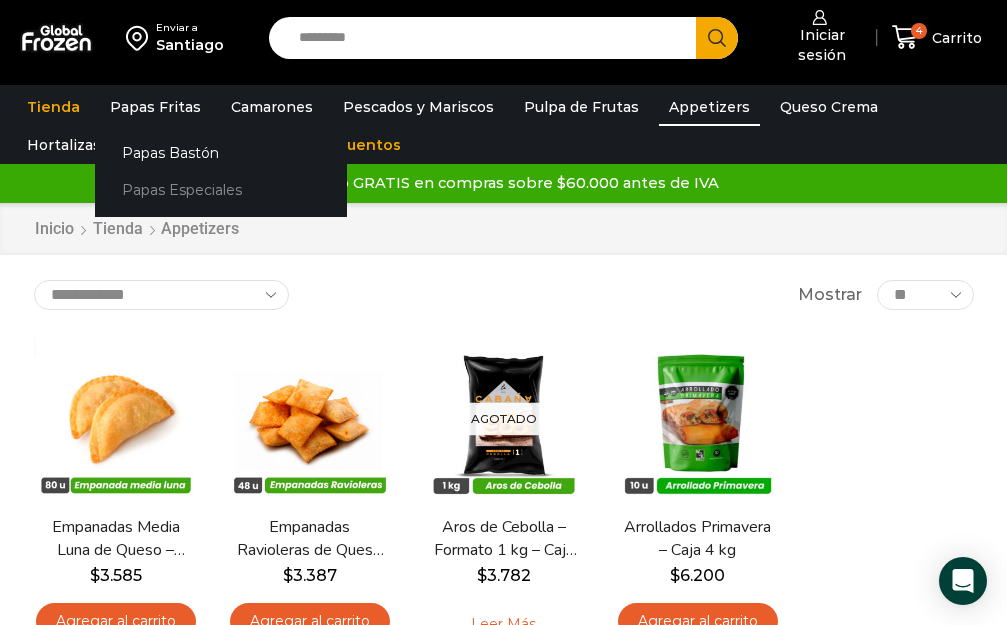 click on "Papas Especiales" at bounding box center (221, 190) 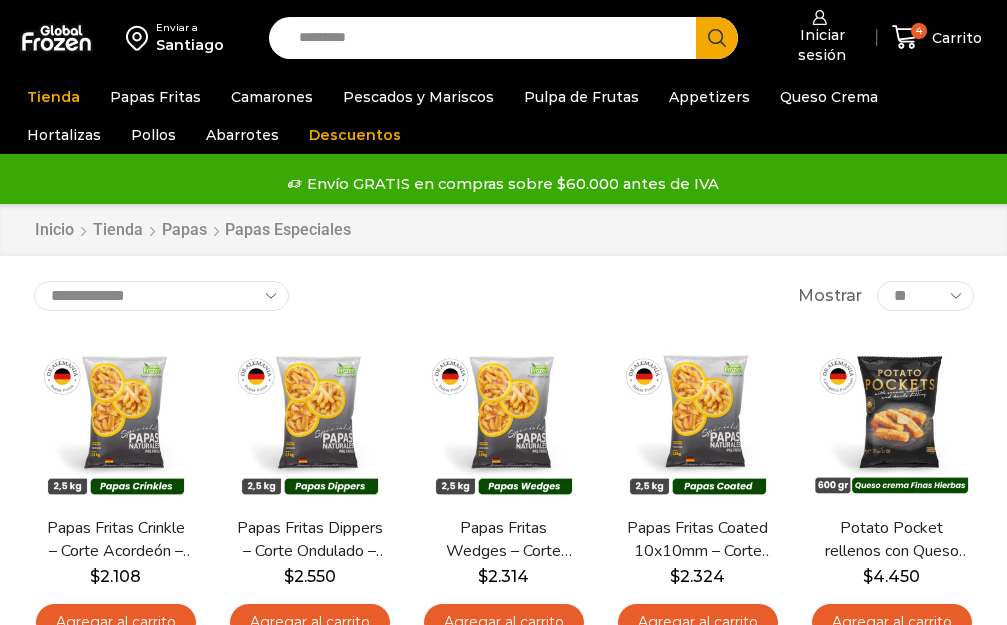 scroll, scrollTop: 0, scrollLeft: 0, axis: both 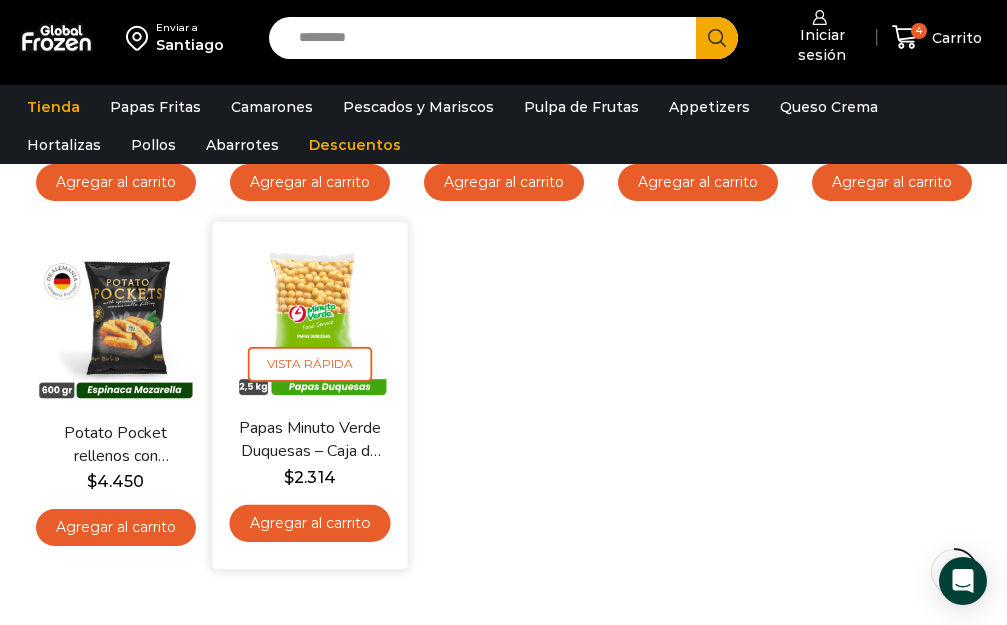 click on "En stock
Vista Rápida
Papas Minuto Verde Duquesas – Caja de 10 kg
$ 2.314
Agregar al carrito" at bounding box center [309, 395] 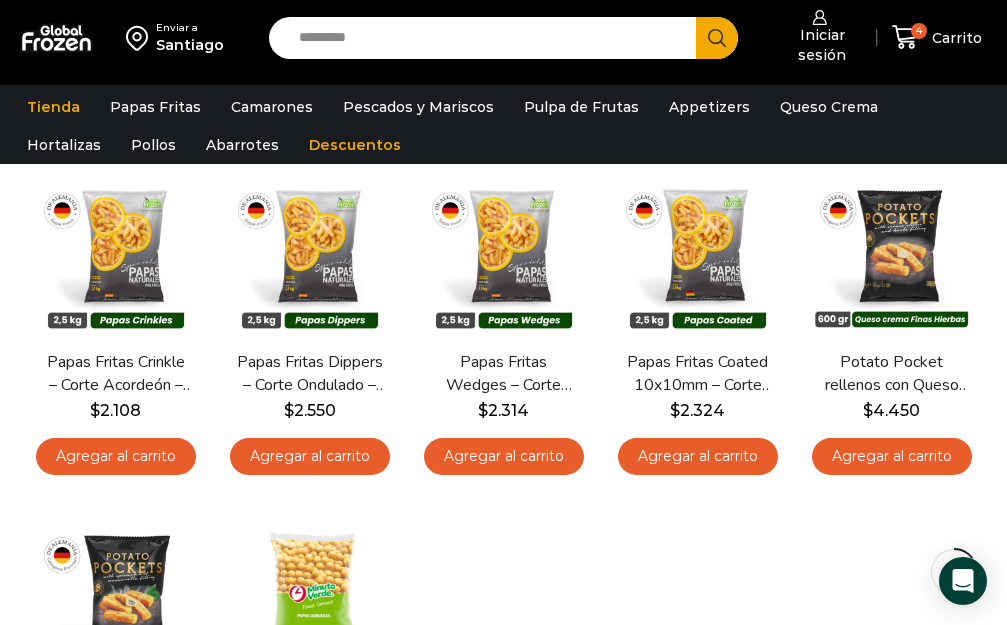 scroll, scrollTop: 153, scrollLeft: 0, axis: vertical 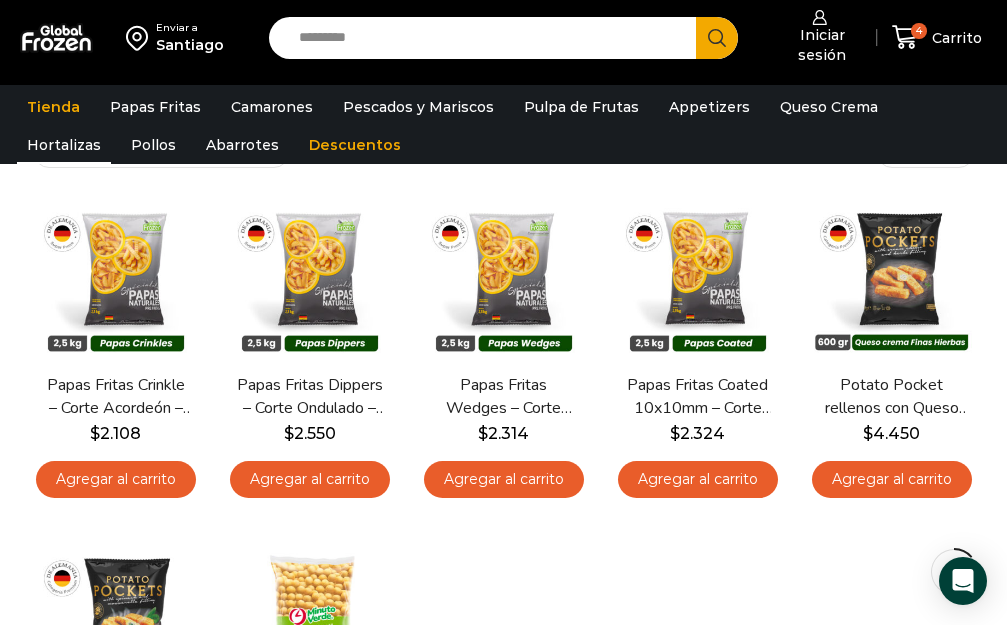 click on "Hortalizas" at bounding box center [64, 145] 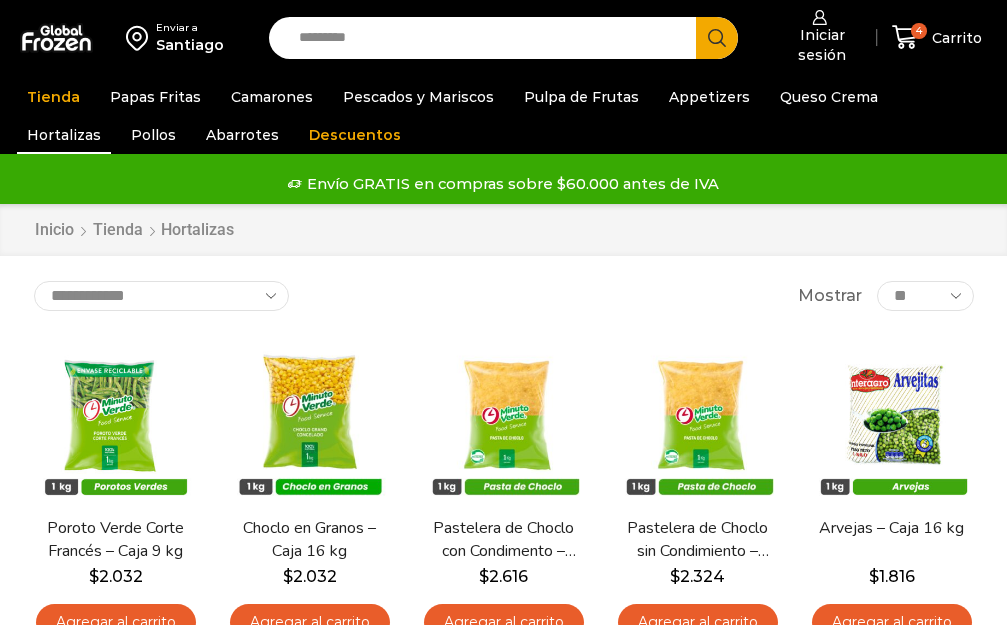 scroll, scrollTop: 0, scrollLeft: 0, axis: both 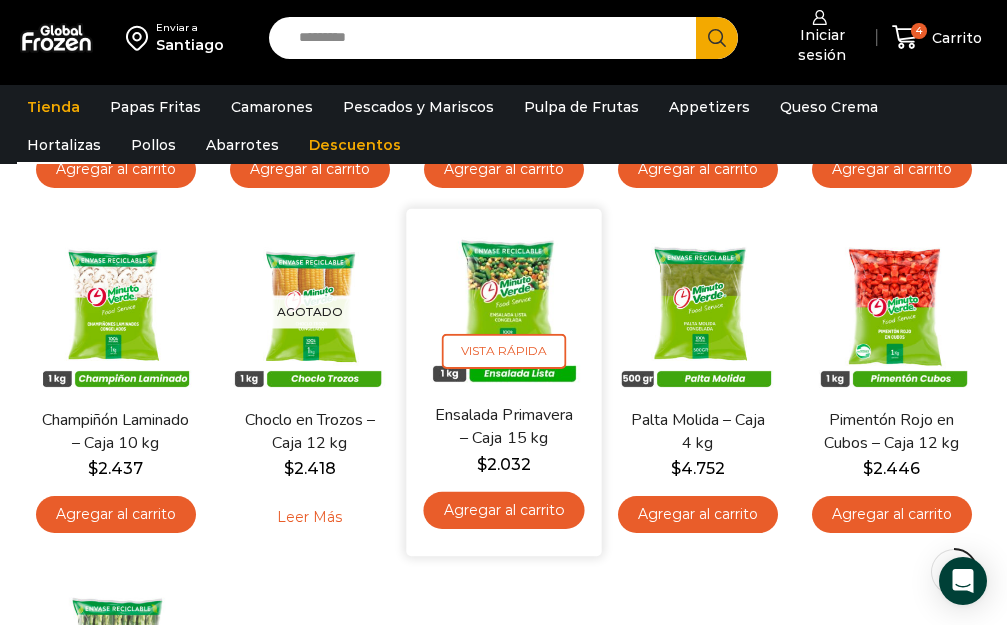 click on "Ensalada Primavera – Caja 15 kg" at bounding box center (503, 427) 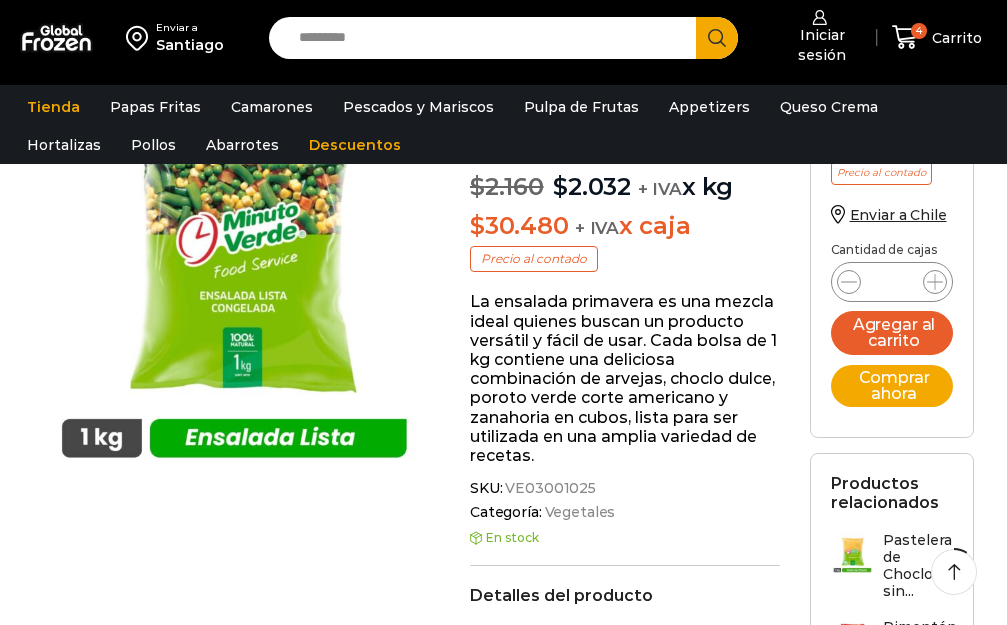 scroll, scrollTop: 262, scrollLeft: 0, axis: vertical 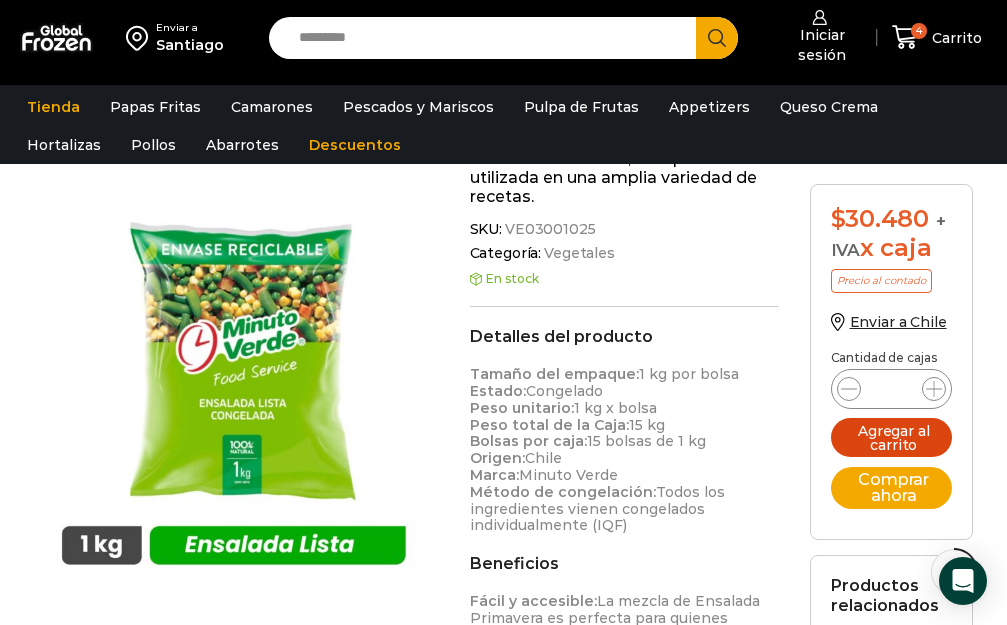 click on "Agregar al carrito" at bounding box center (892, 437) 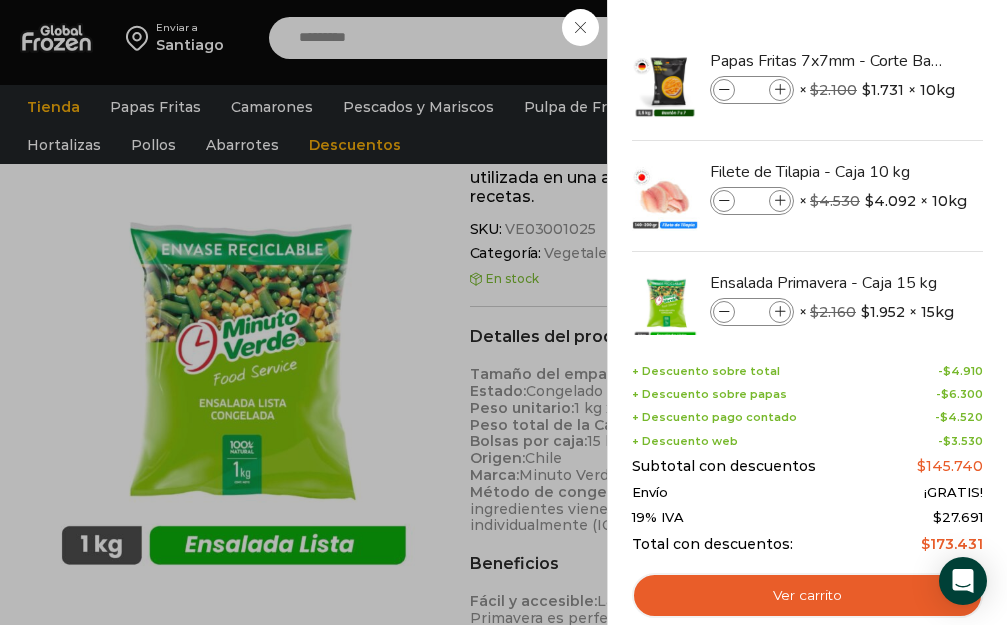 click on "5
Carrito
5
5
Shopping Cart
*" at bounding box center (937, 37) 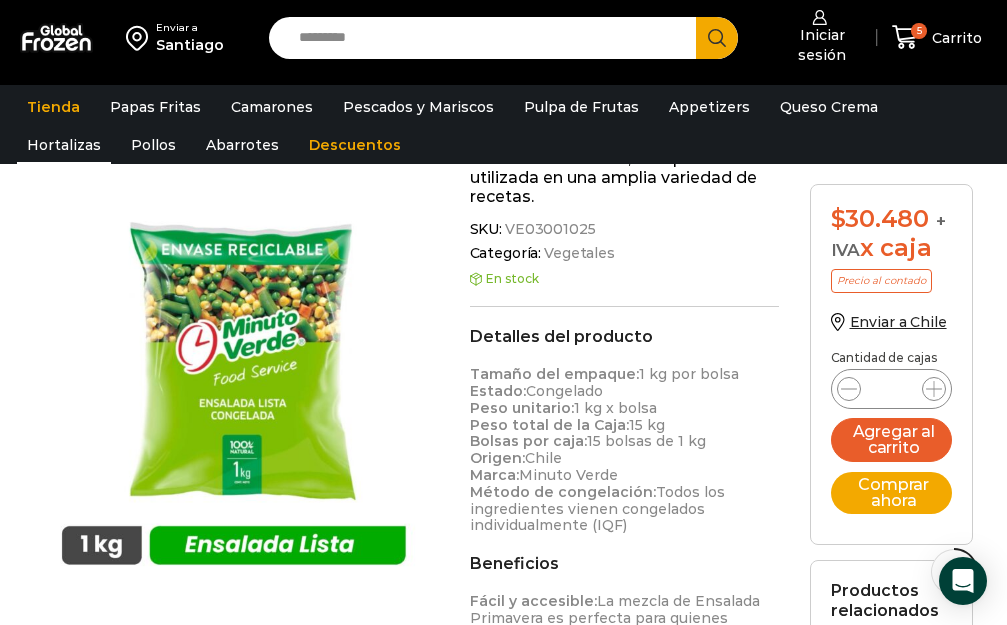 click on "Hortalizas" at bounding box center [64, 145] 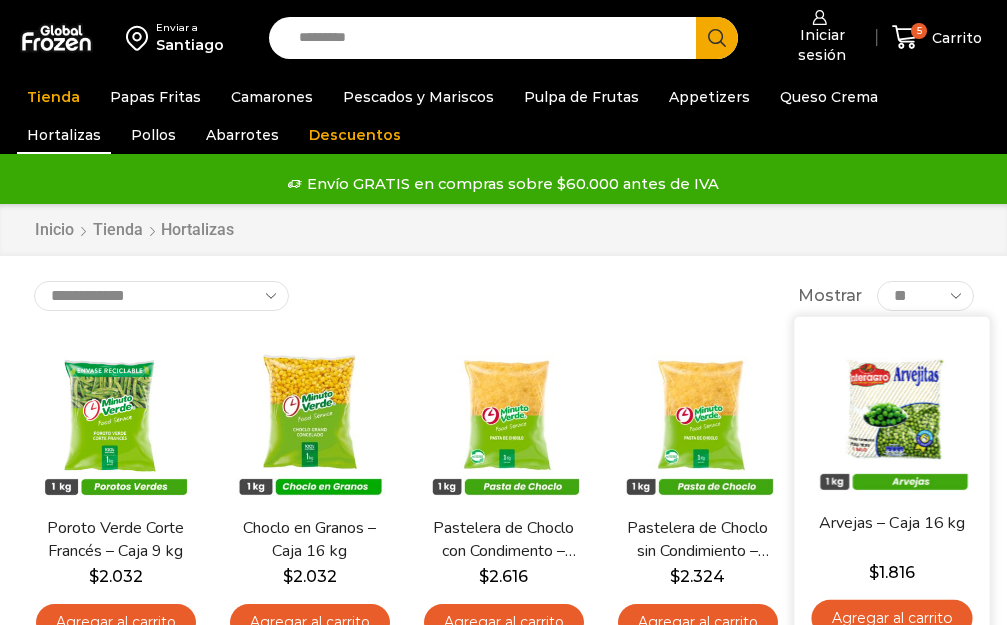scroll, scrollTop: 0, scrollLeft: 0, axis: both 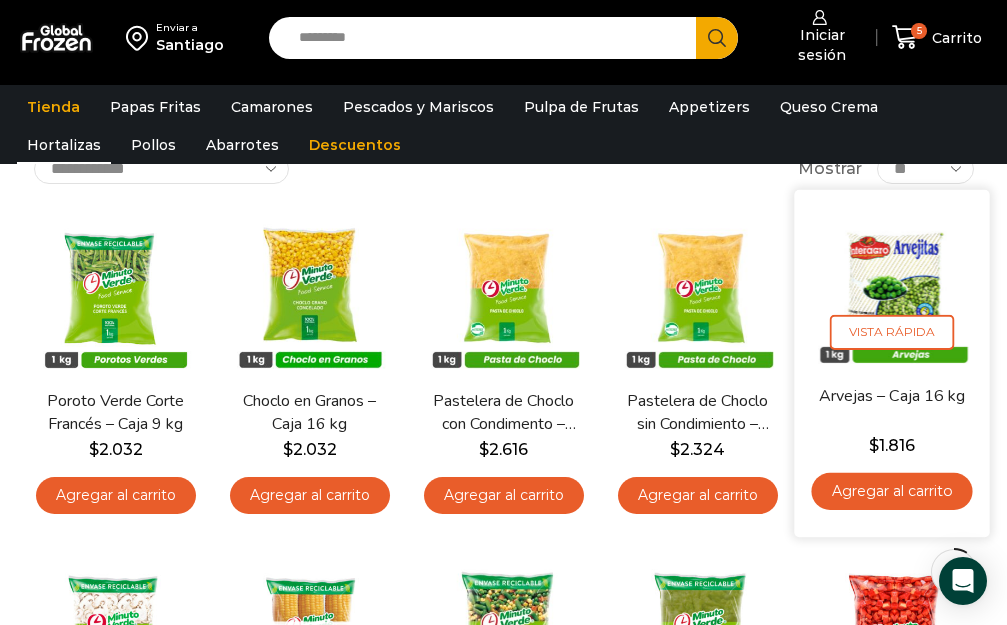 click on "Arvejas – Caja 16 kg" at bounding box center (891, 408) 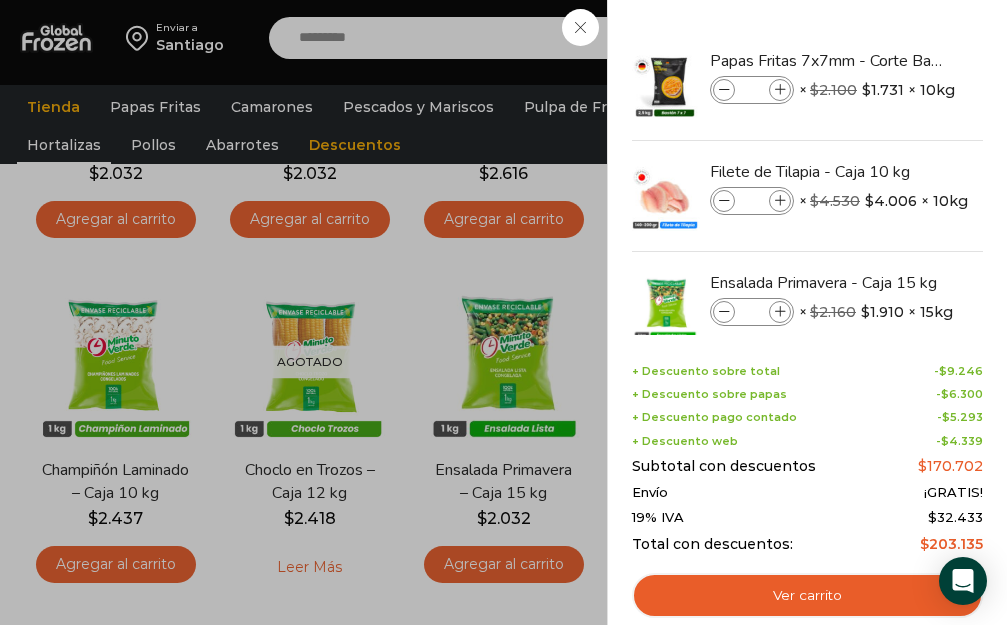 scroll, scrollTop: 435, scrollLeft: 0, axis: vertical 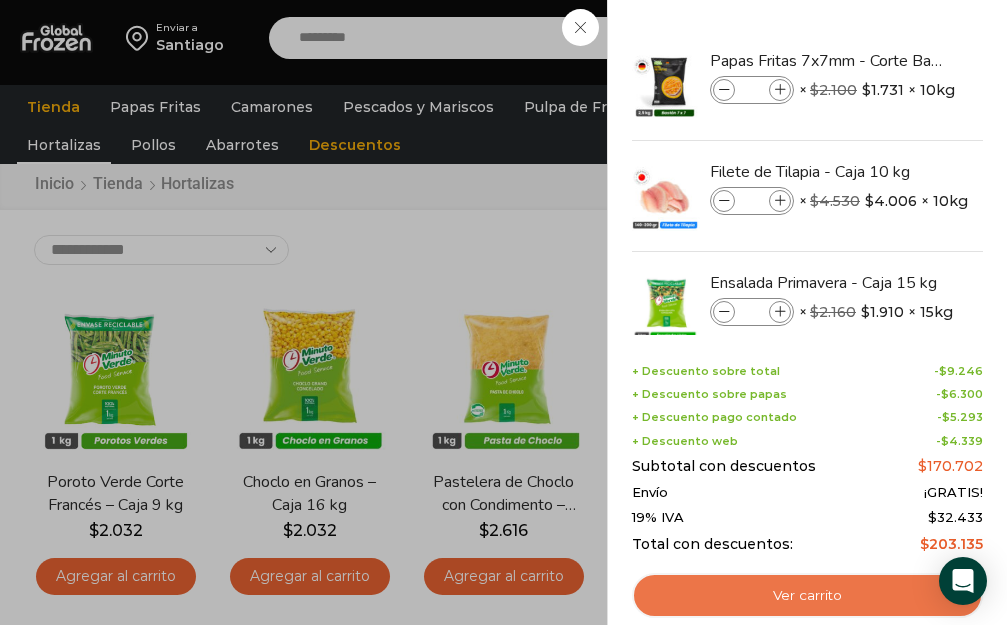 click on "Ver carrito" at bounding box center [807, 596] 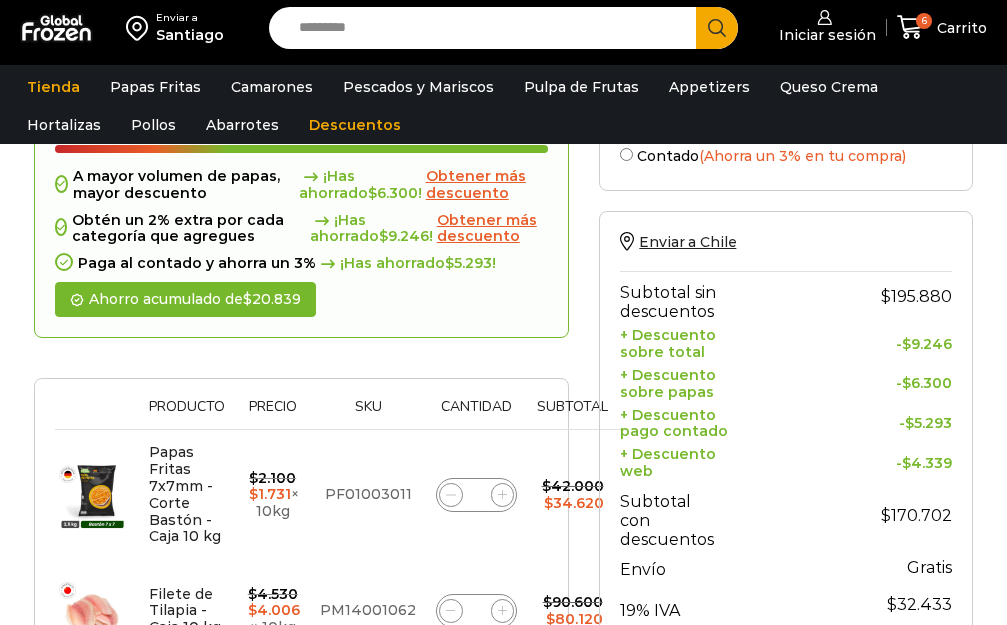 scroll, scrollTop: 166, scrollLeft: 0, axis: vertical 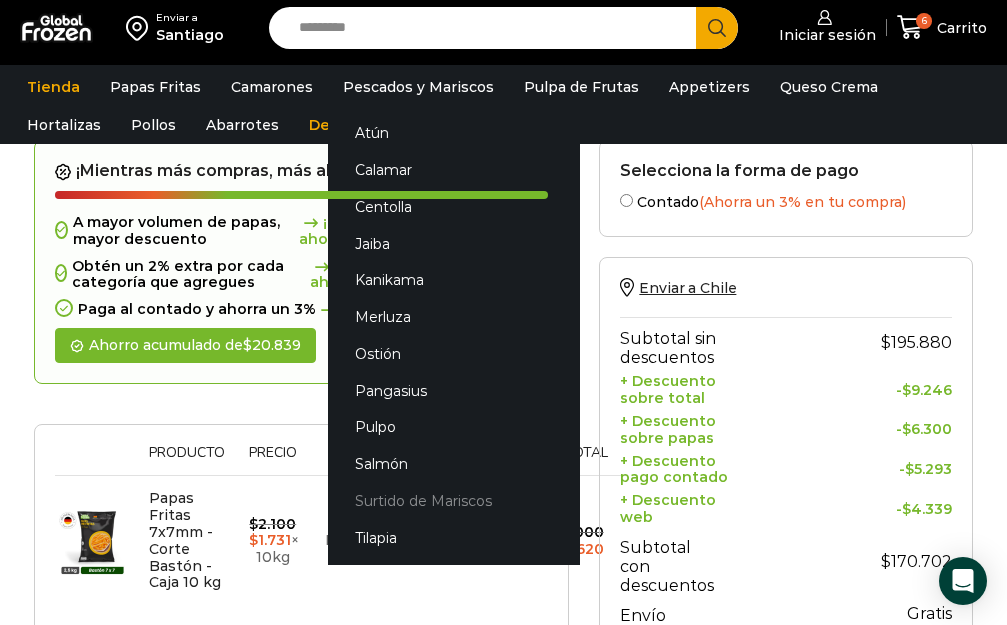 click on "Surtido de Mariscos" at bounding box center [454, 501] 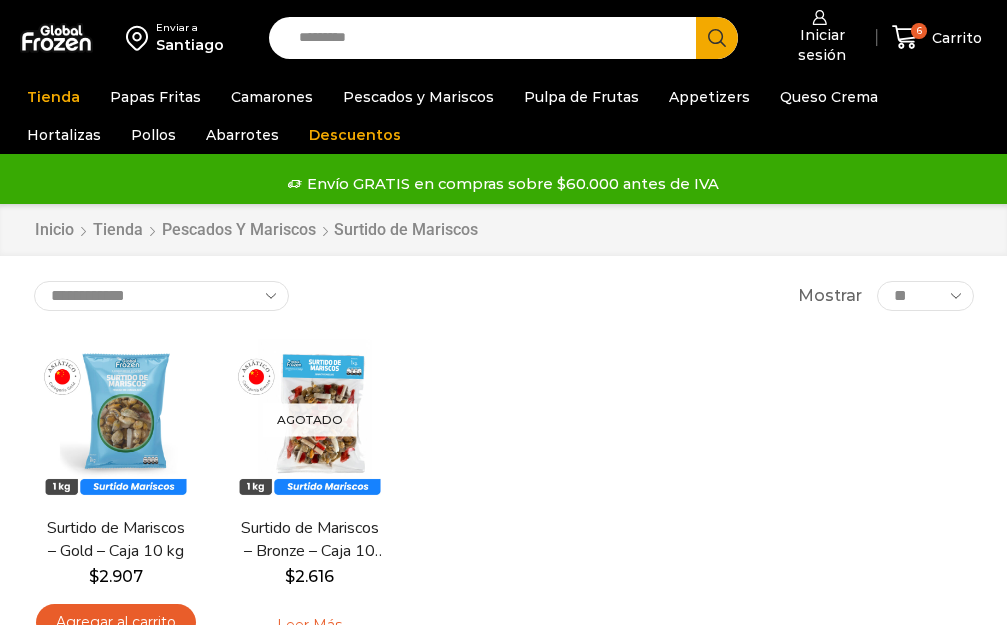 scroll, scrollTop: 0, scrollLeft: 0, axis: both 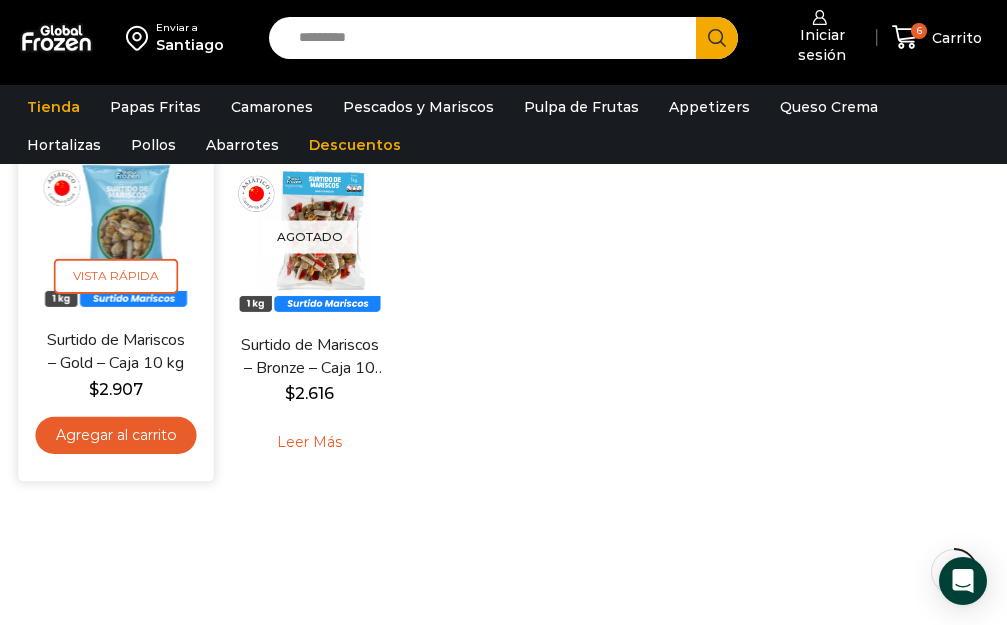 click on "Agregar al carrito" at bounding box center [115, 435] 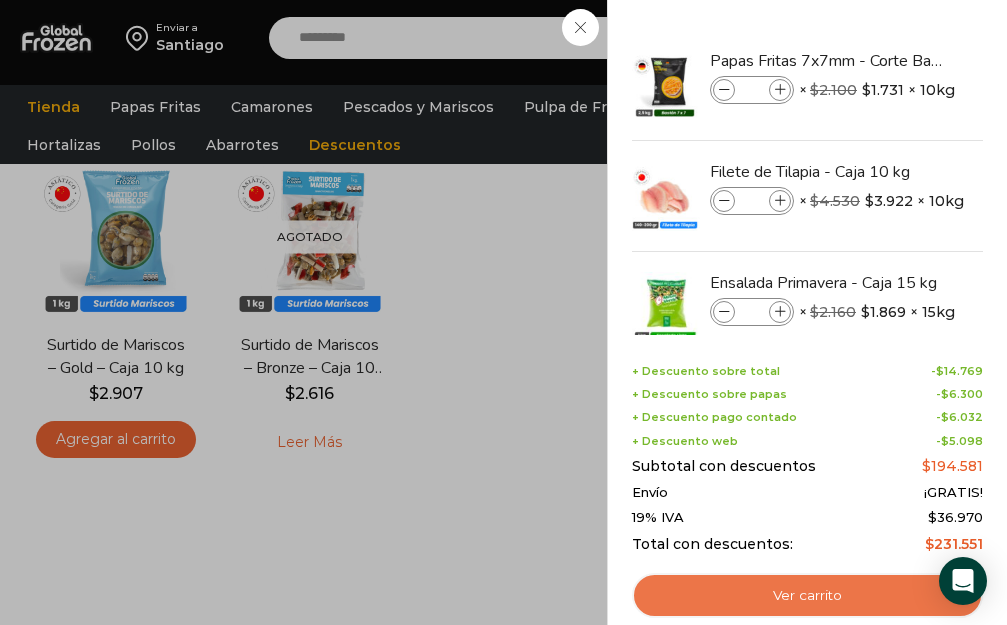 click on "Ver carrito" at bounding box center (807, 596) 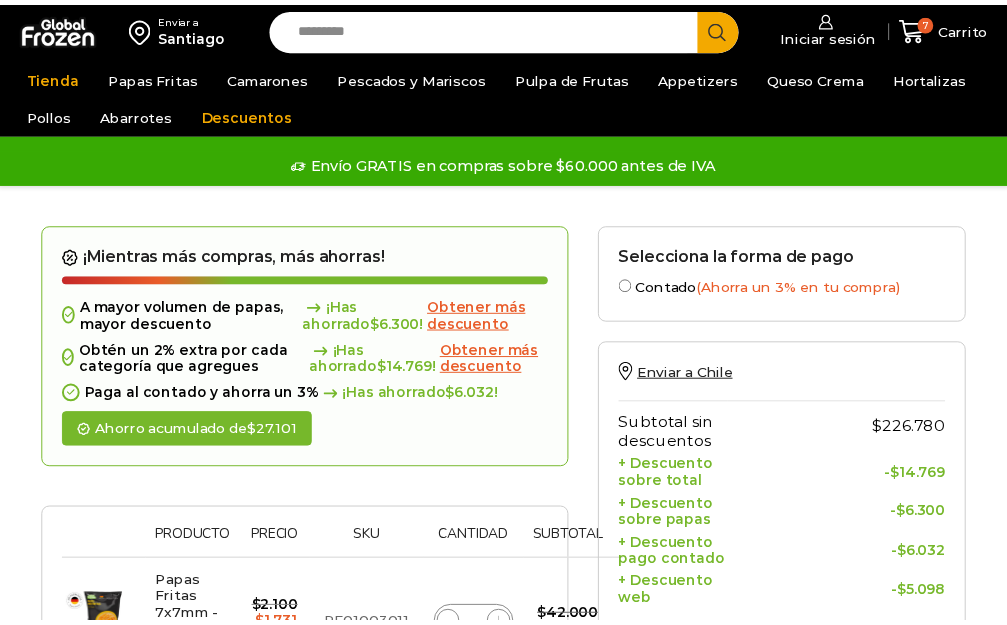 scroll, scrollTop: 0, scrollLeft: 0, axis: both 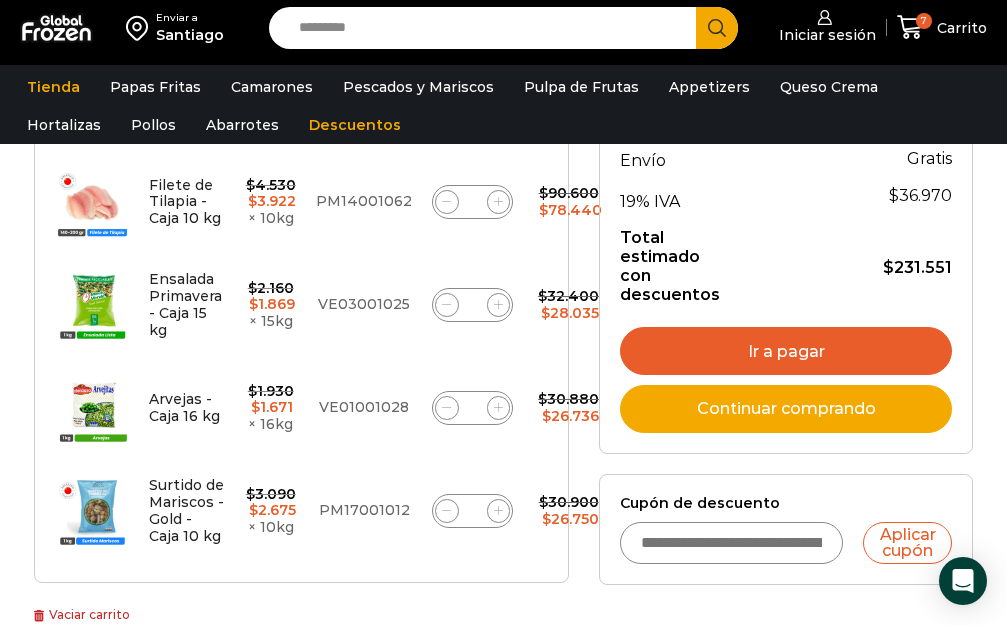 click on "Ir a pagar" at bounding box center (786, 351) 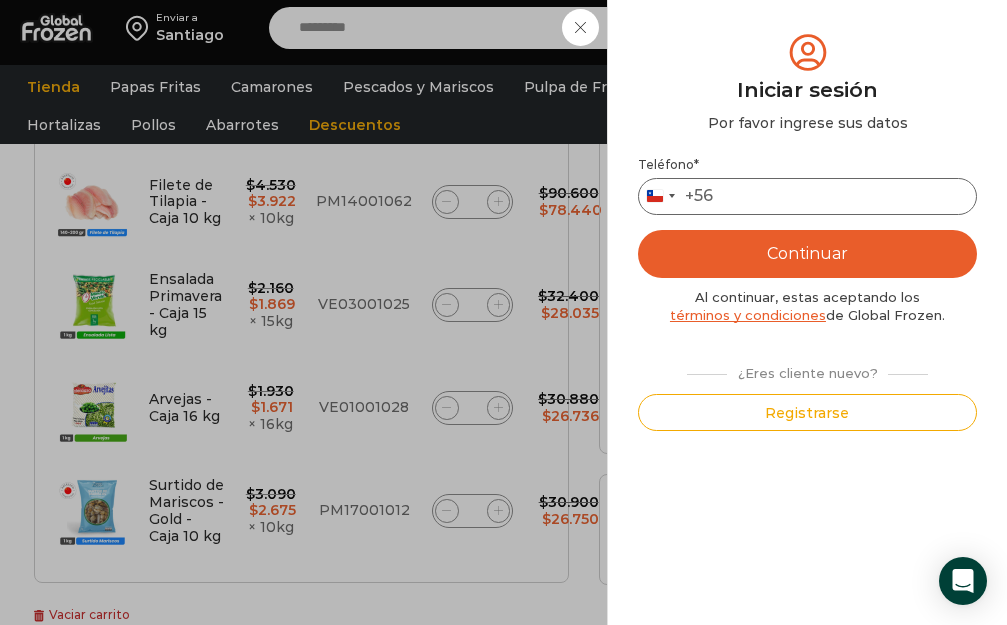 click on "Teléfono
*" at bounding box center [807, 196] 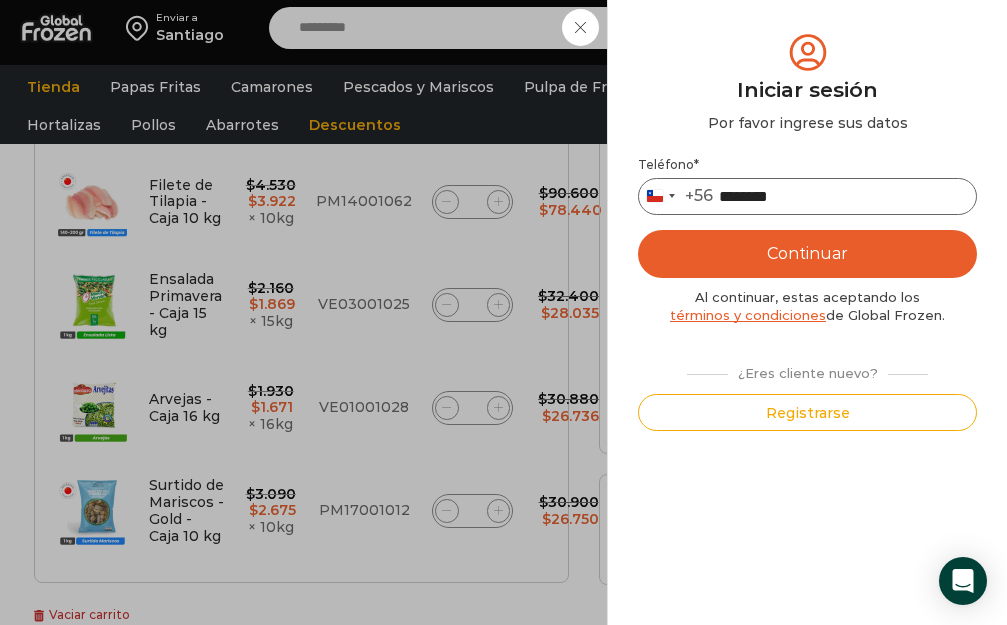 type on "********" 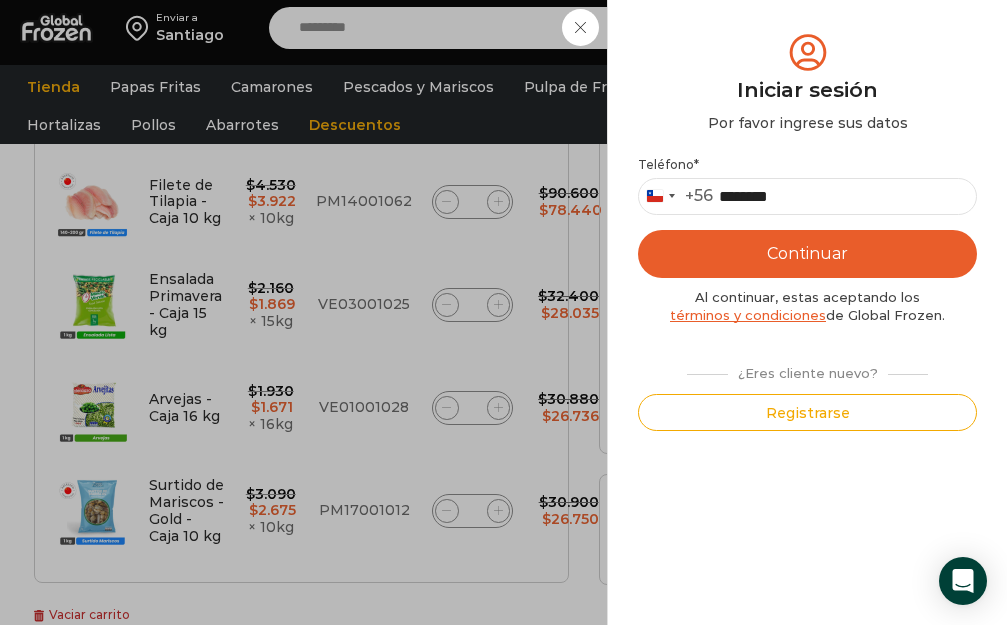 drag, startPoint x: 814, startPoint y: 254, endPoint x: 856, endPoint y: 461, distance: 211.2179 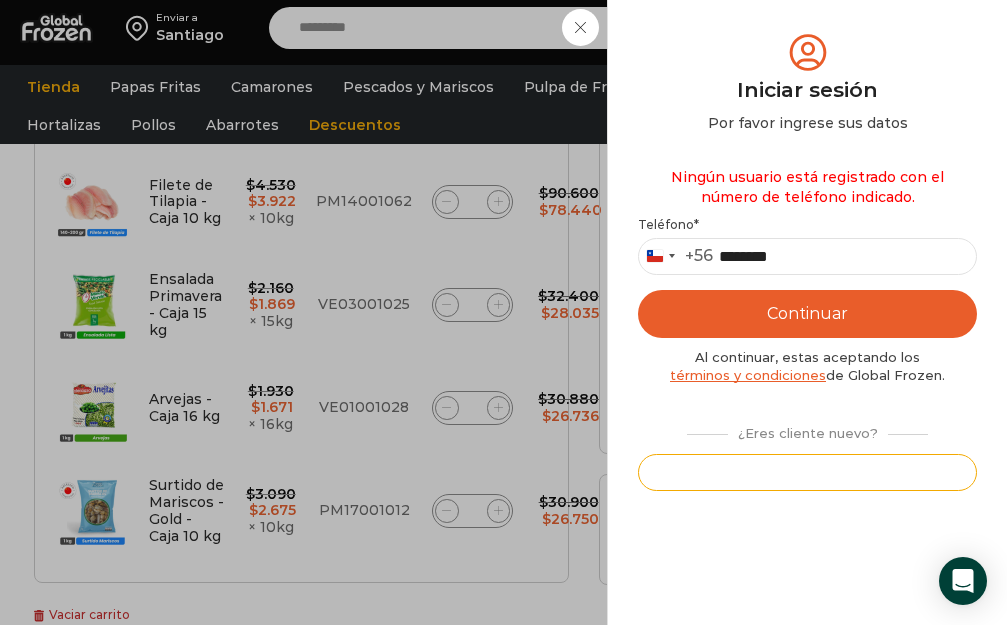 click on "Registrarse" at bounding box center [807, 472] 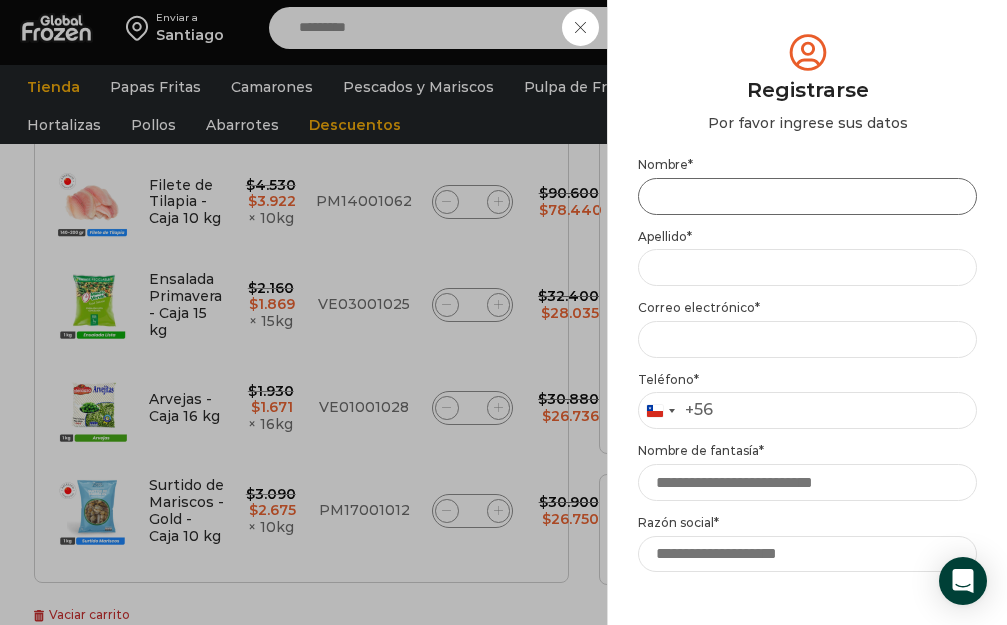 click on "Nombre  *" at bounding box center (807, 196) 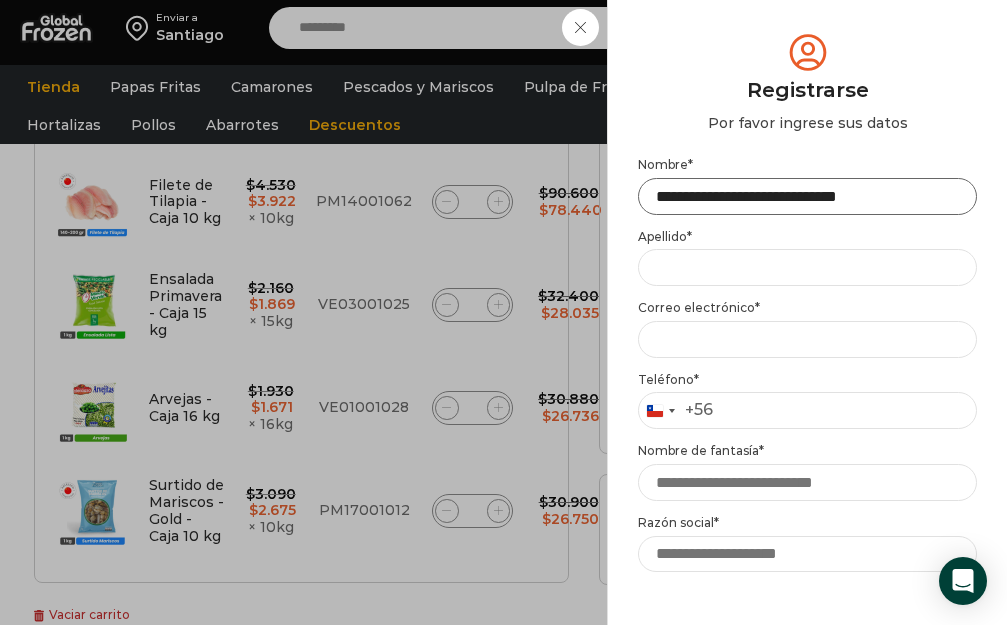scroll, scrollTop: 761, scrollLeft: 0, axis: vertical 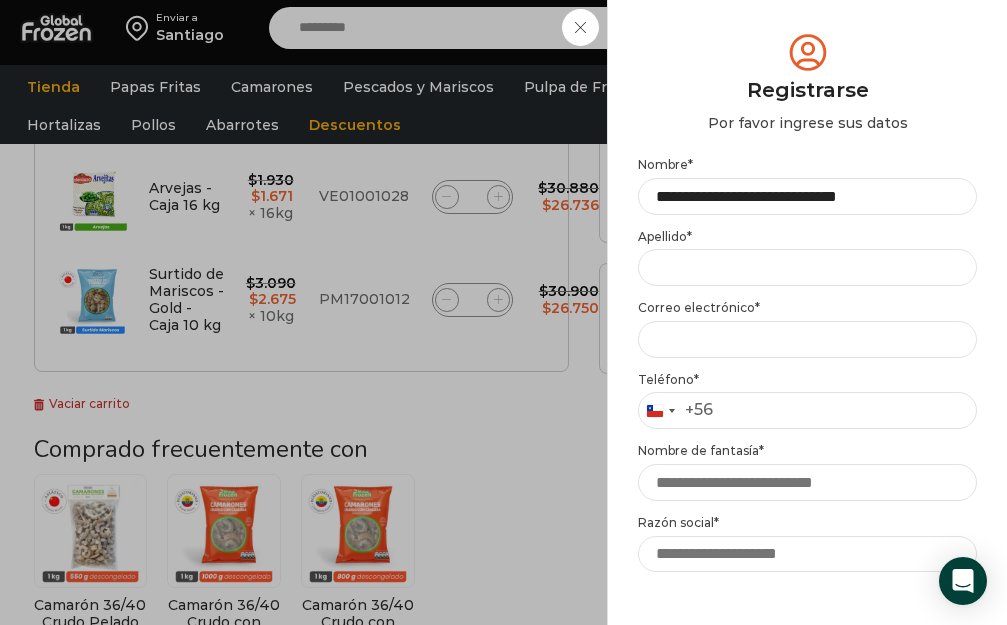 drag, startPoint x: 973, startPoint y: 293, endPoint x: 968, endPoint y: 328, distance: 35.35534 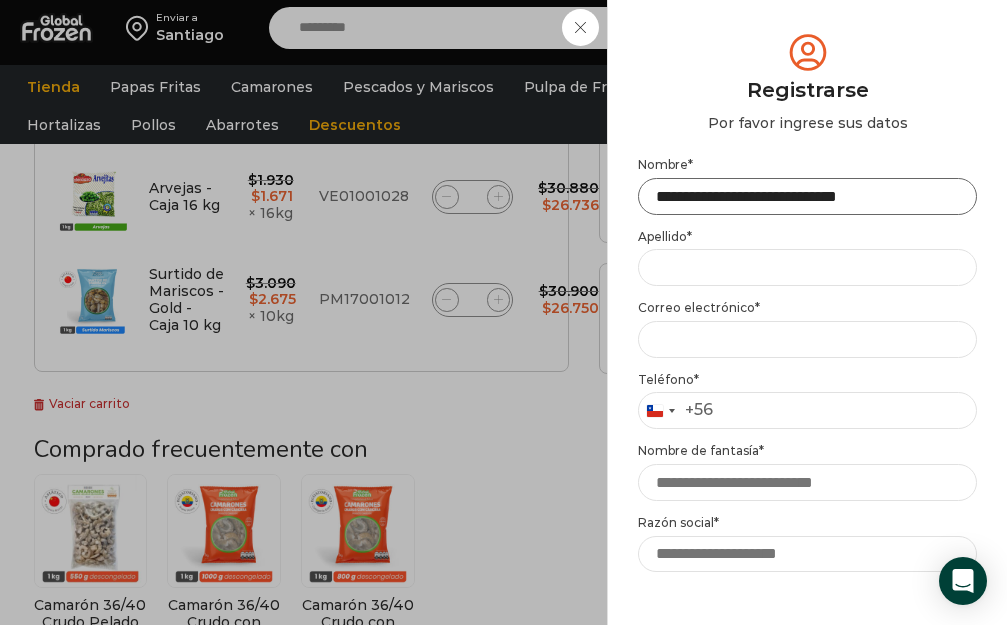 drag, startPoint x: 924, startPoint y: 199, endPoint x: 619, endPoint y: 197, distance: 305.00656 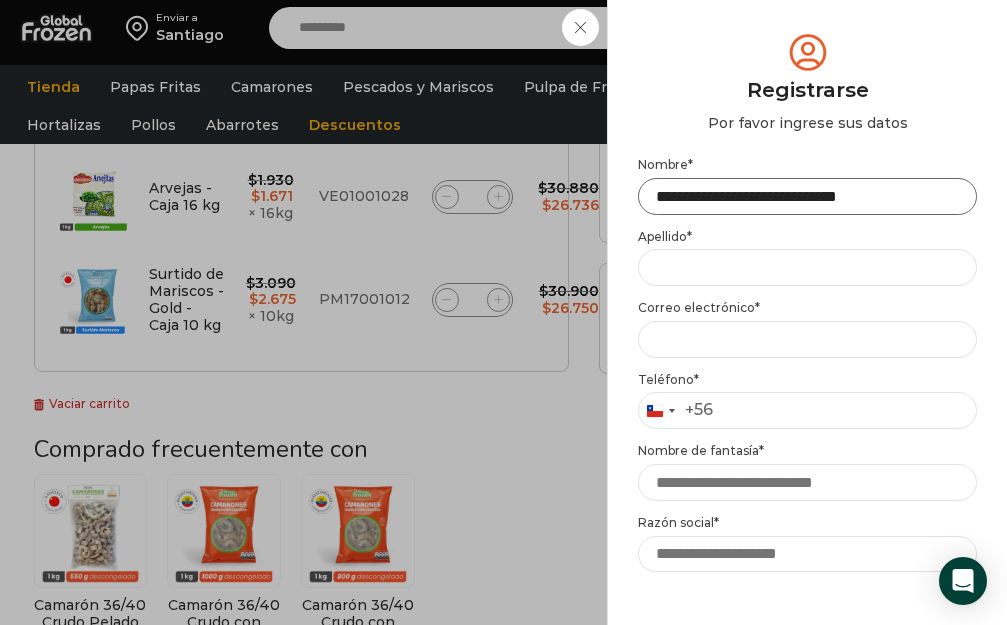 type on "*" 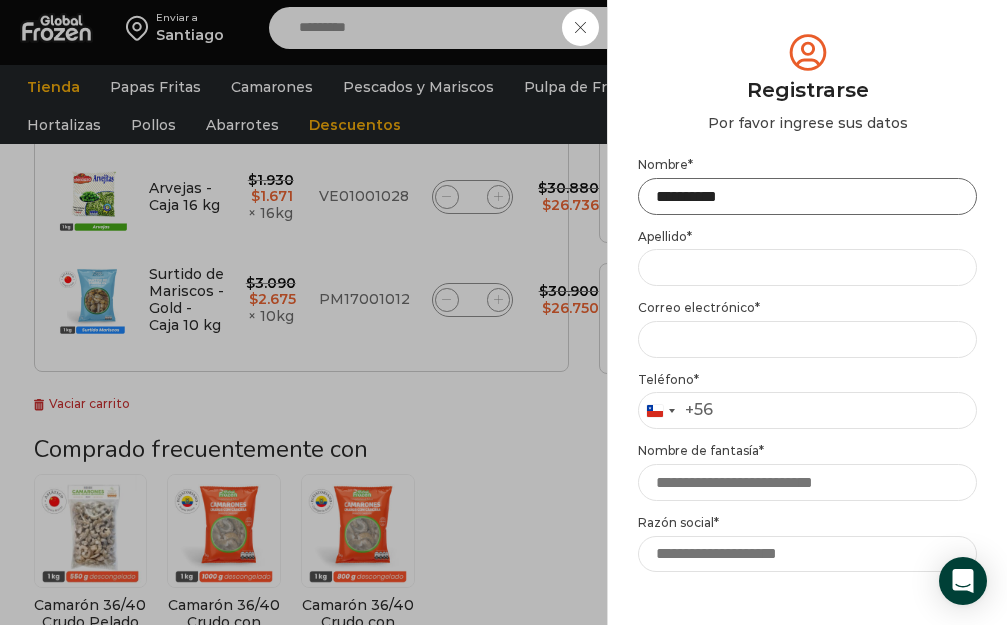 type on "**********" 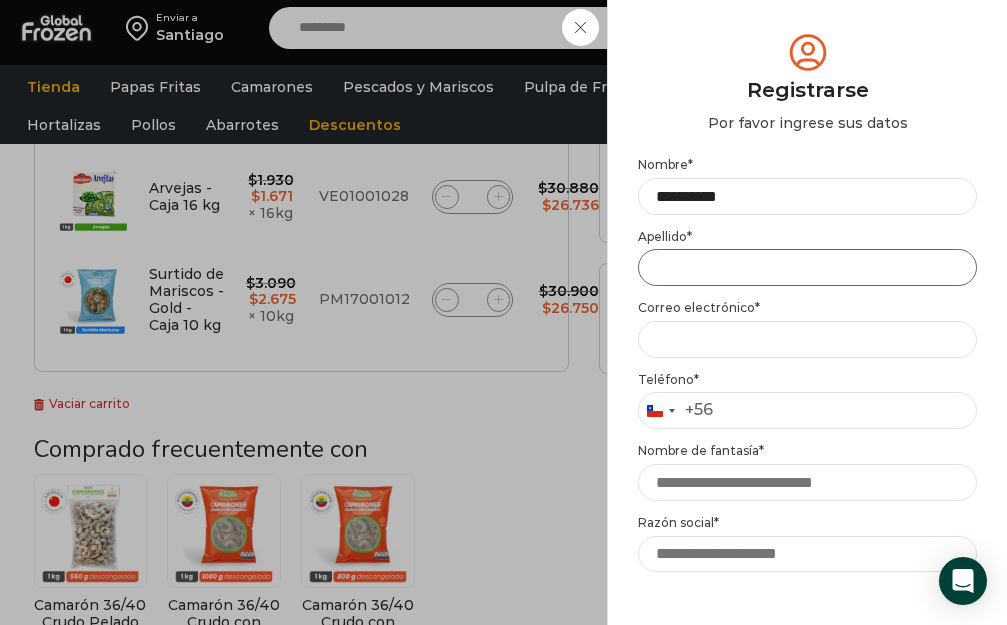 click on "Apellido  *" at bounding box center [807, 267] 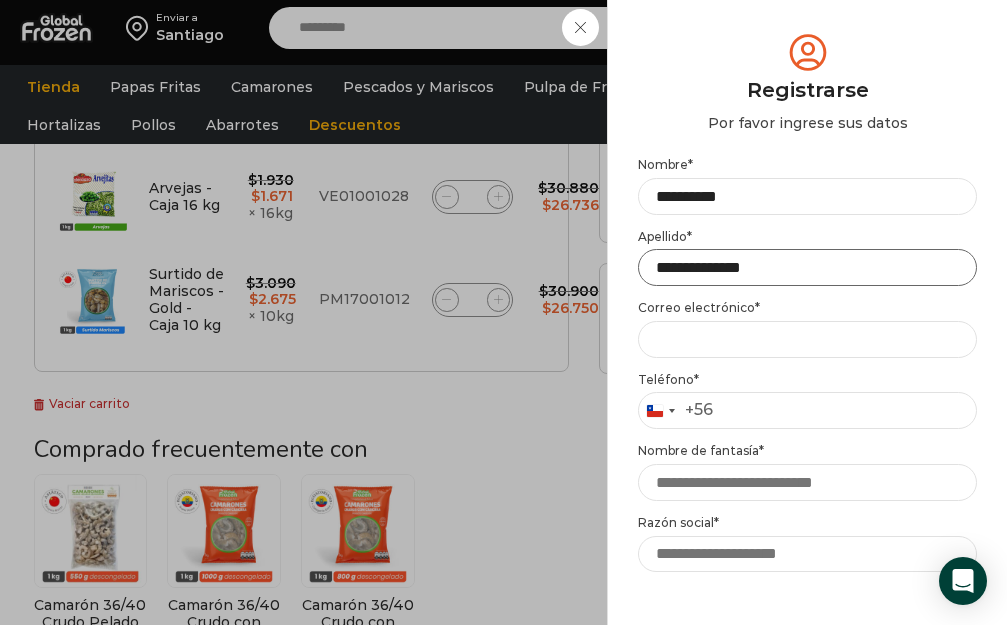 type on "**********" 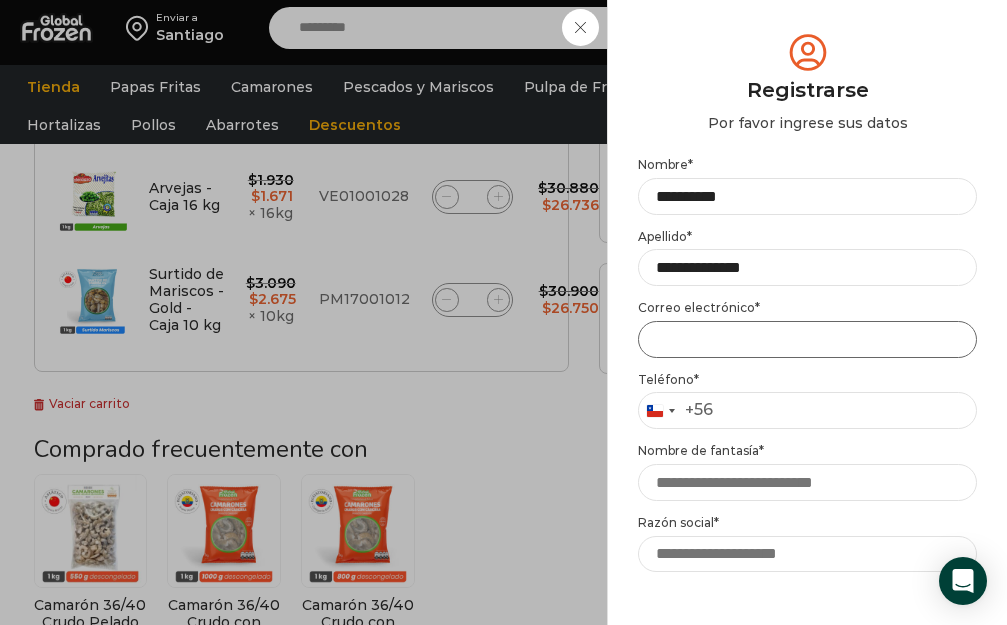 click on "Email address                                          *" at bounding box center [807, 339] 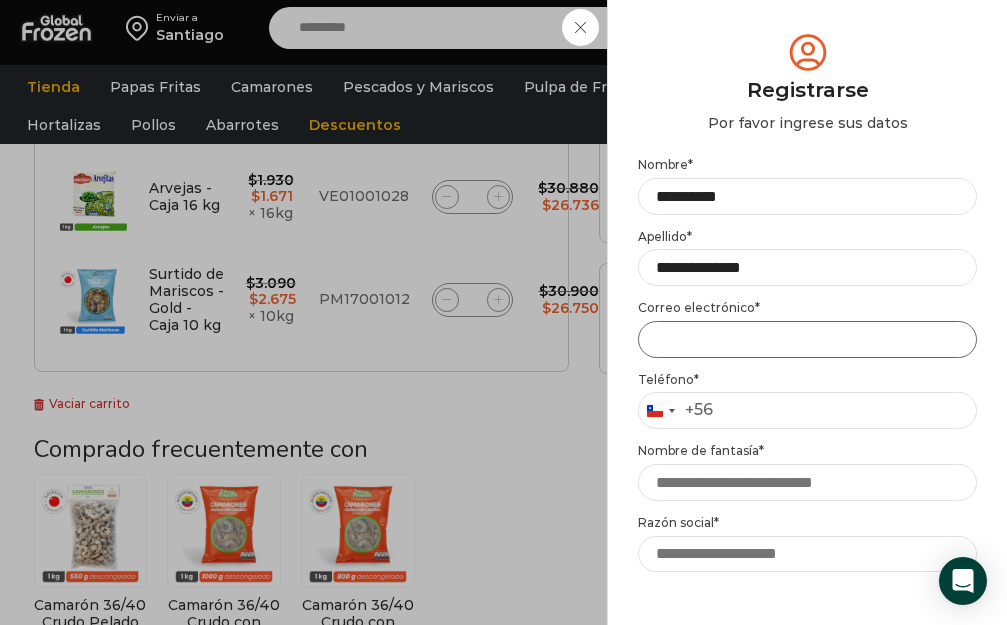 type on "**********" 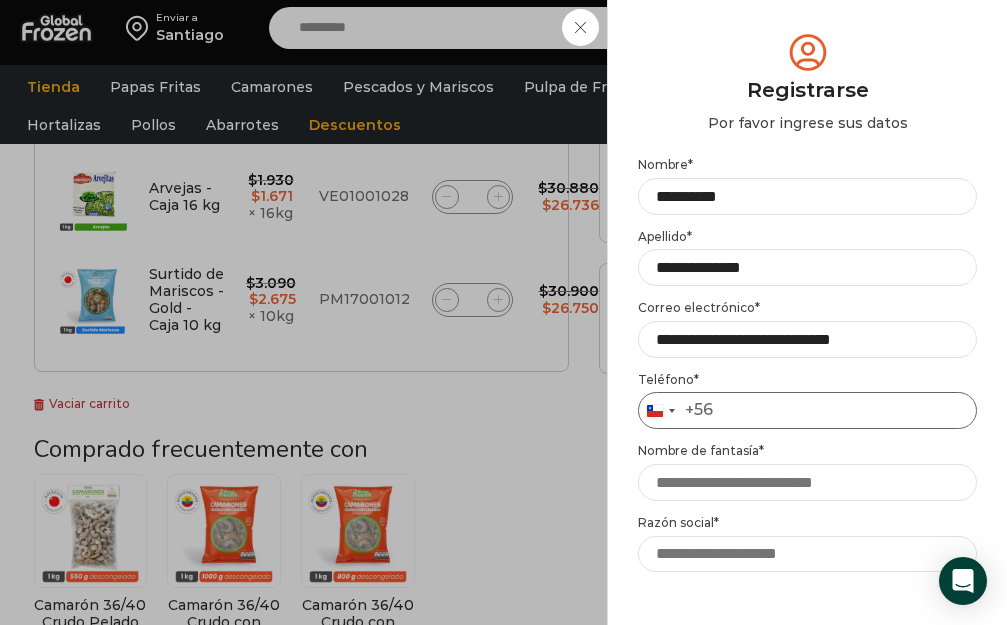 click on "Teléfono  *" at bounding box center [807, 410] 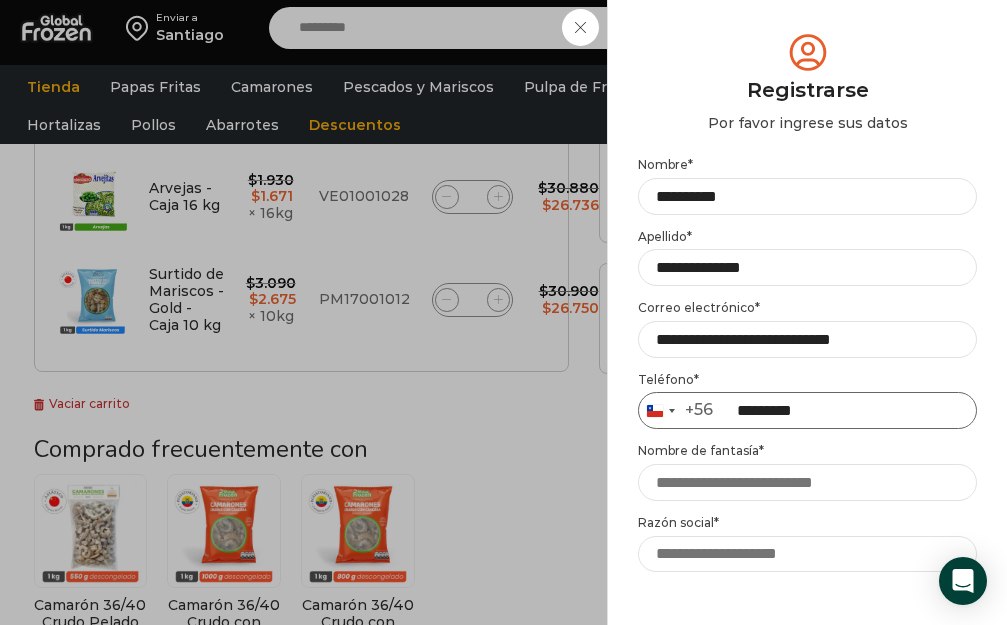 type on "*********" 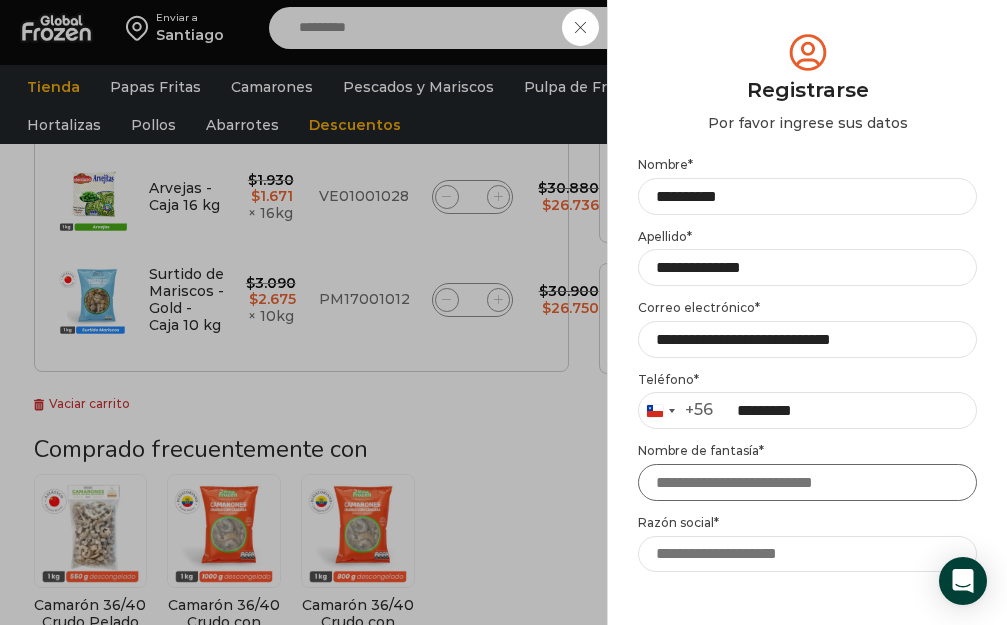 click on "Nombre de fantasía  *" at bounding box center (807, 482) 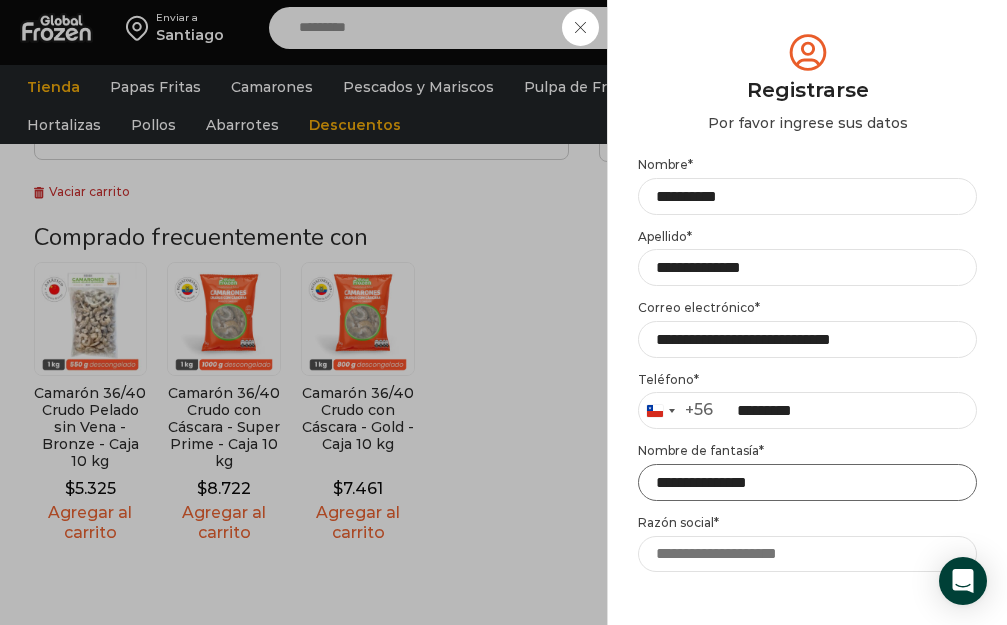 scroll, scrollTop: 977, scrollLeft: 0, axis: vertical 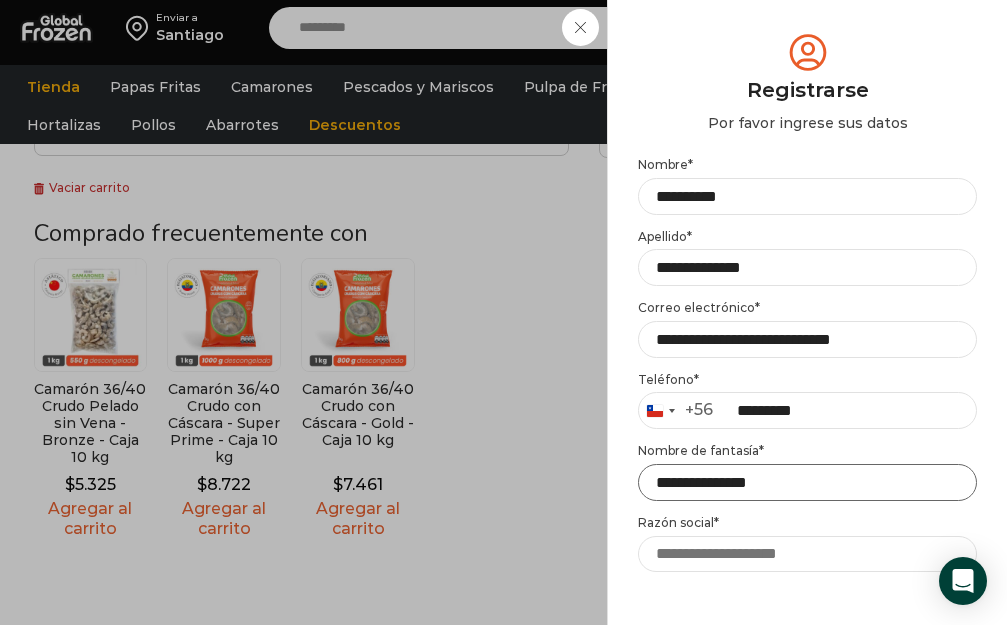 type on "**********" 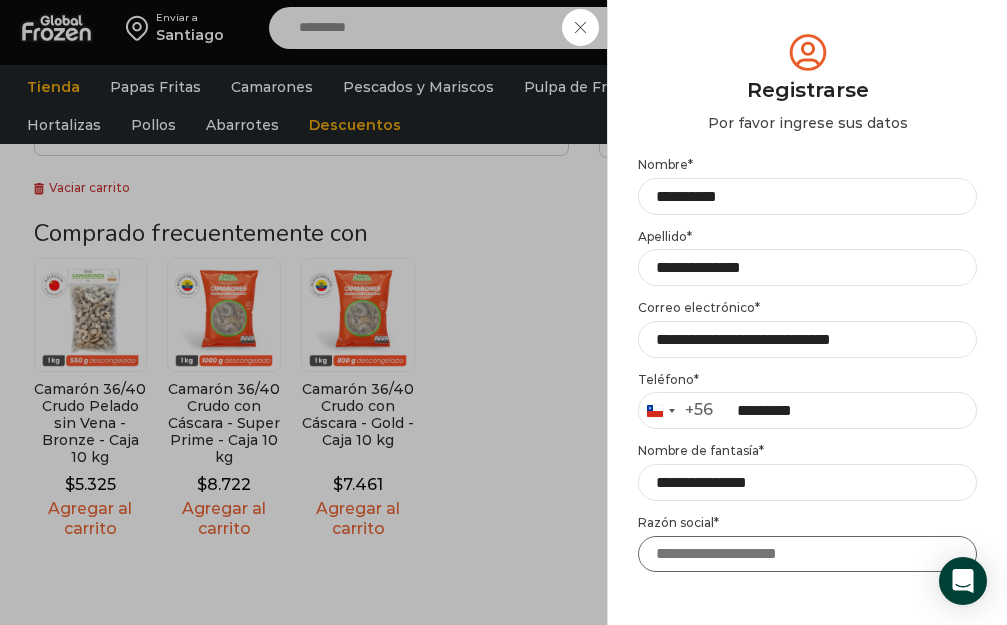 click on "Razón social  *" at bounding box center [807, 554] 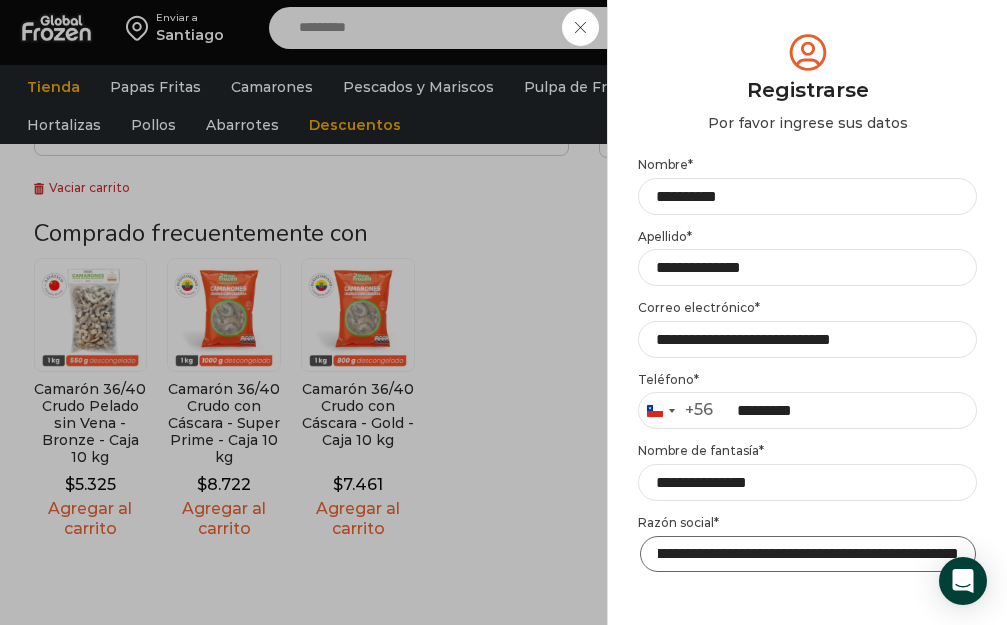 scroll, scrollTop: 0, scrollLeft: 223, axis: horizontal 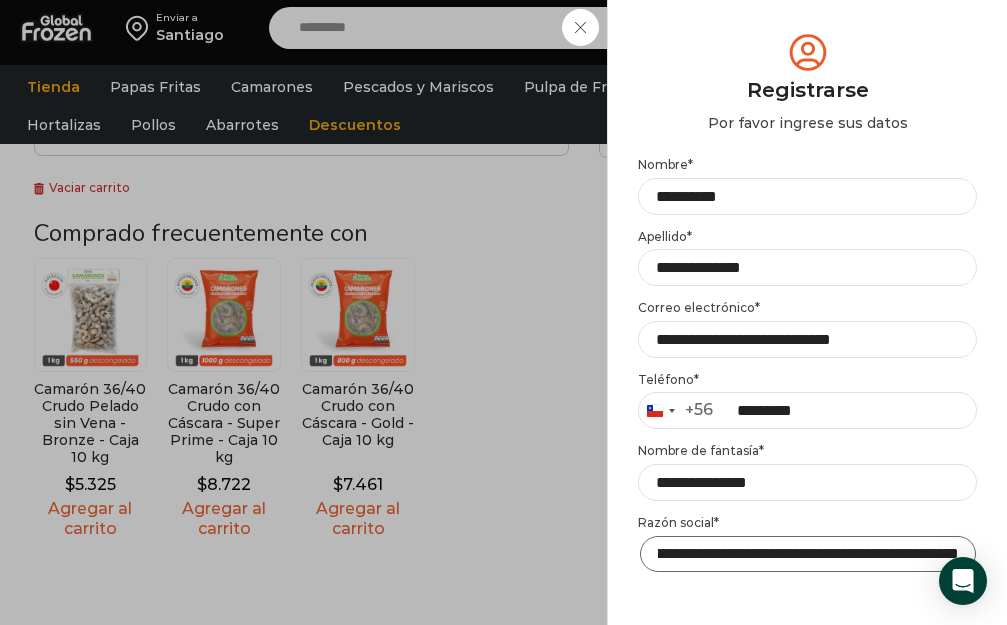 click on "**********" at bounding box center [808, 554] 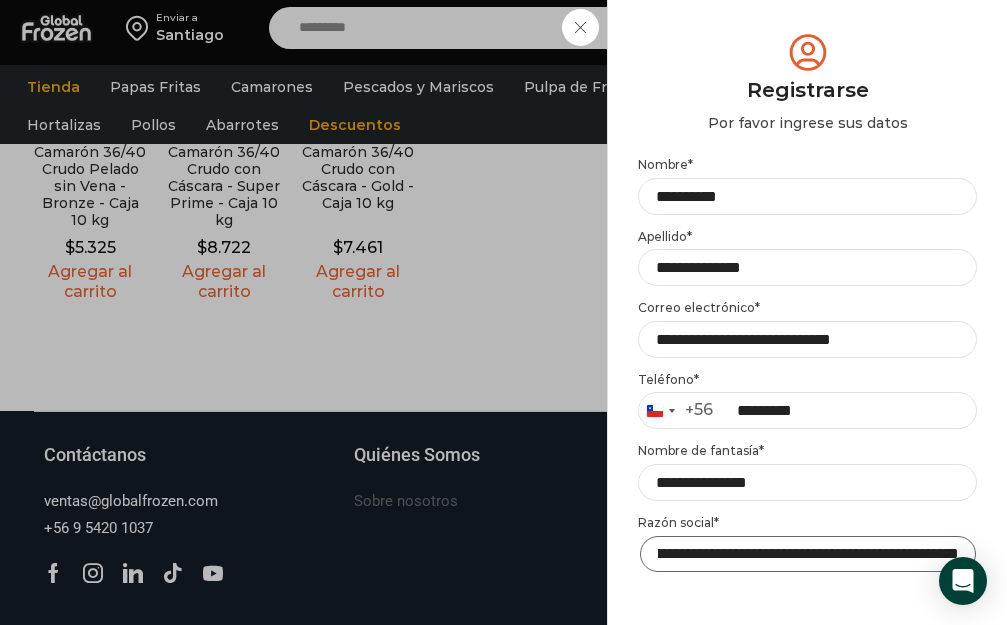 scroll, scrollTop: 1229, scrollLeft: 0, axis: vertical 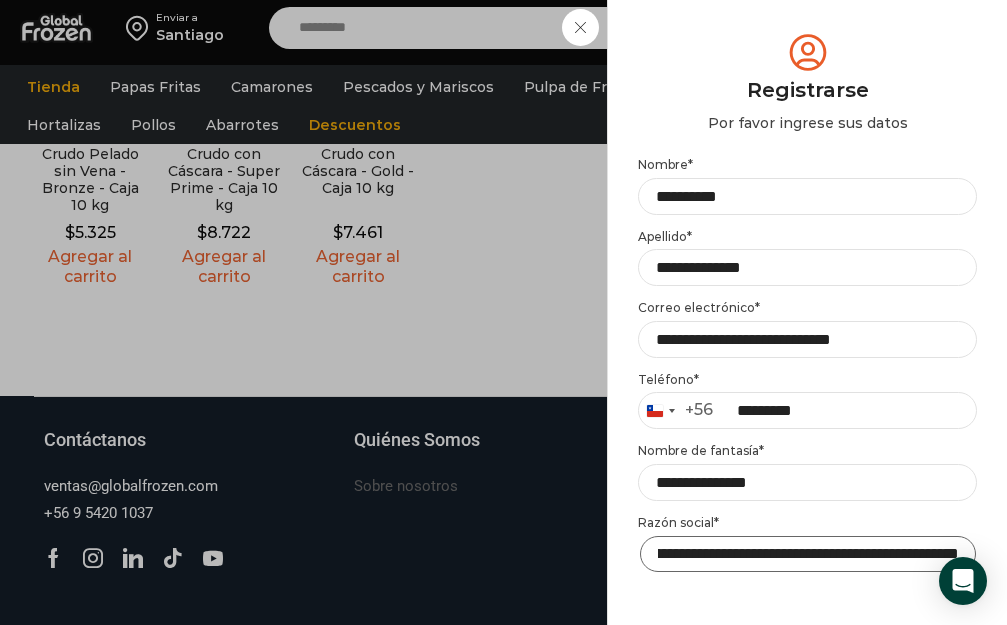 type on "**********" 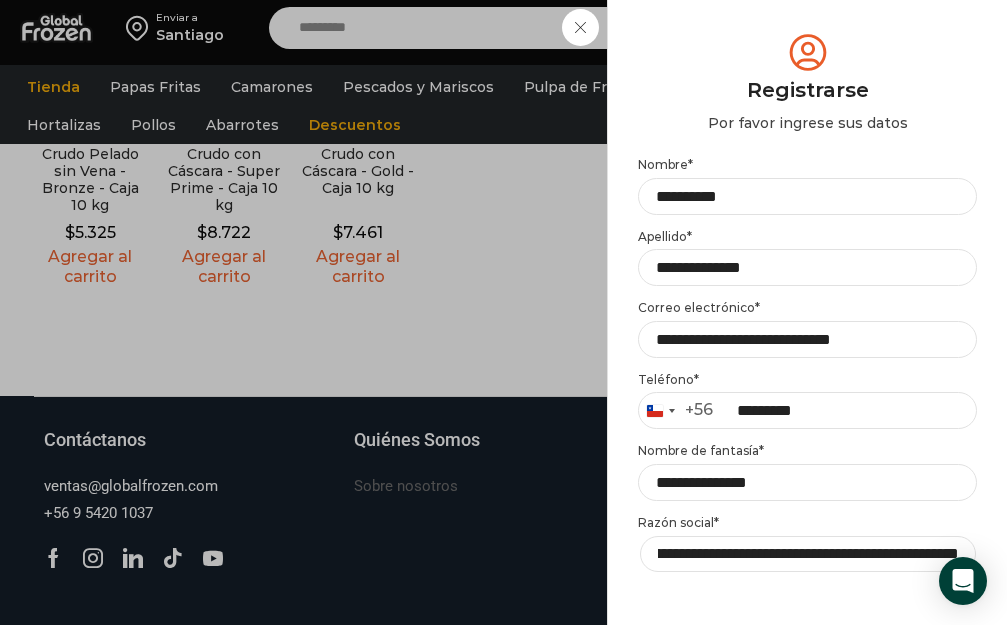 click on "Mi cuenta
Login
Register
Iniciar sesión
Por favor ingrese sus datos
Iniciar sesión
Se envió un mensaje de WhatsApp con el código de verificación a tu teléfono
Ningún usuario está registrado con el número de teléfono indicado.
Teléfono
*
Chile +56 +56 Argentina +54 Chile +56 ********" at bounding box center [807, 312] 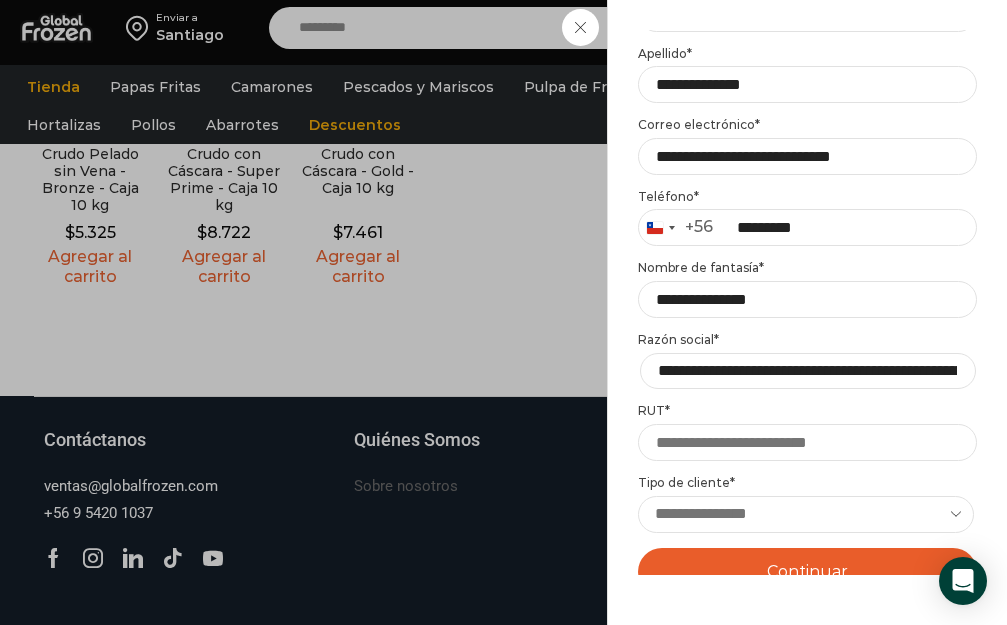 scroll, scrollTop: 202, scrollLeft: 0, axis: vertical 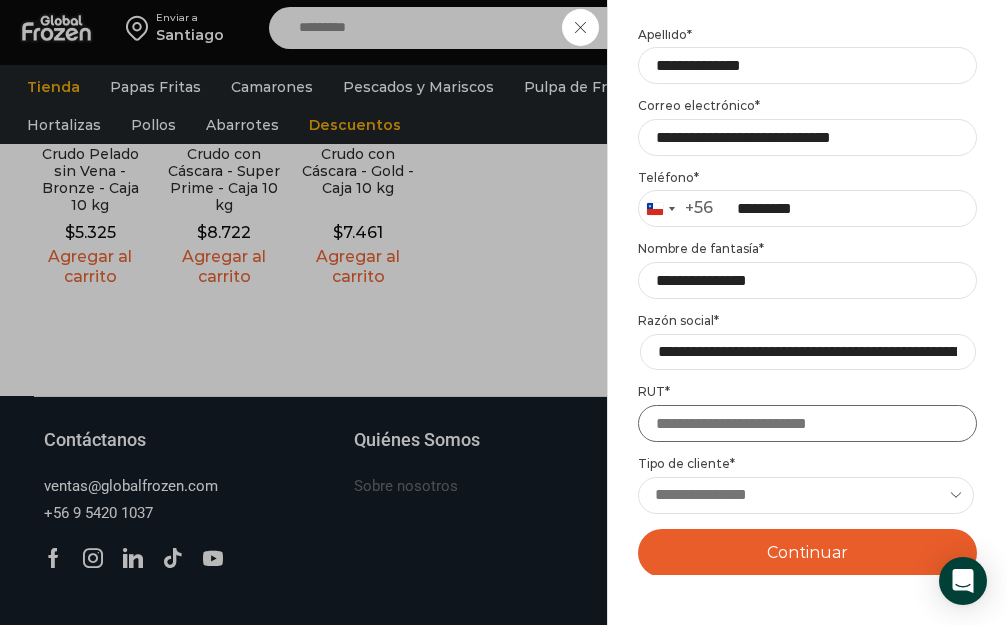 click on "RUT  *" at bounding box center [807, 423] 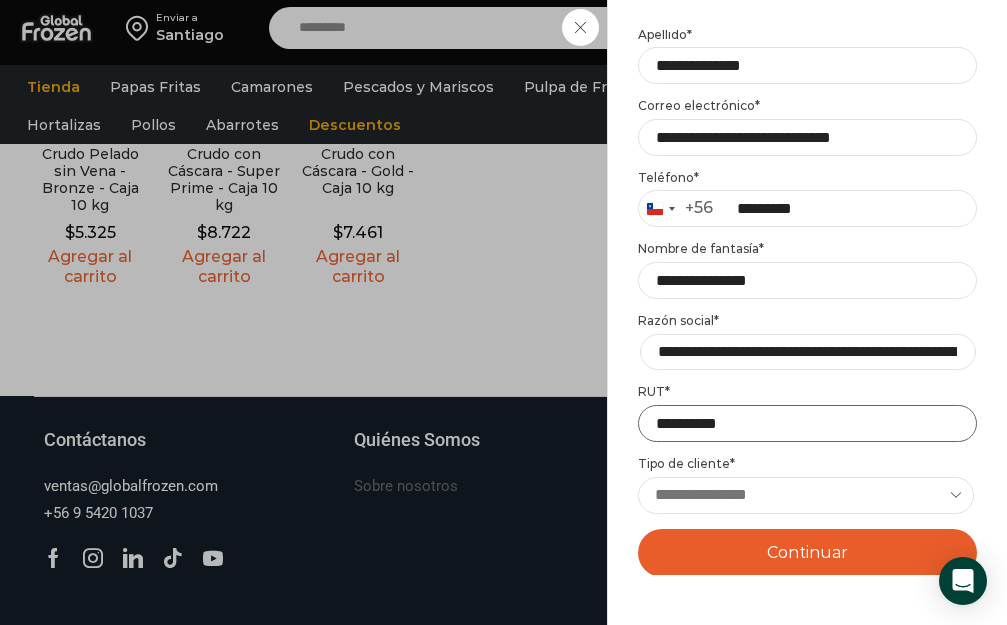 type on "**********" 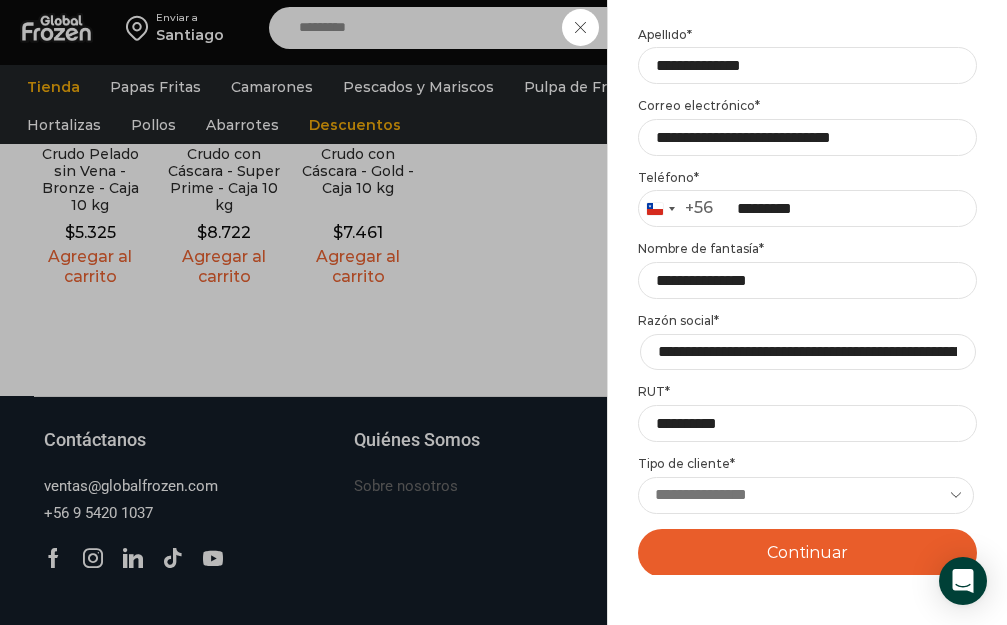 click on "**********" at bounding box center (806, 495) 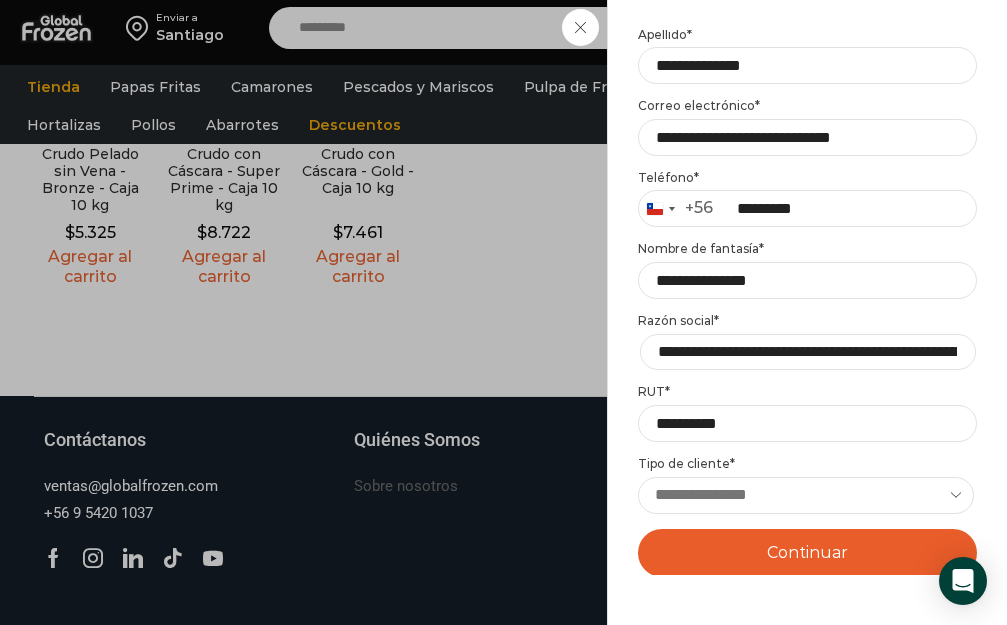 select on "******" 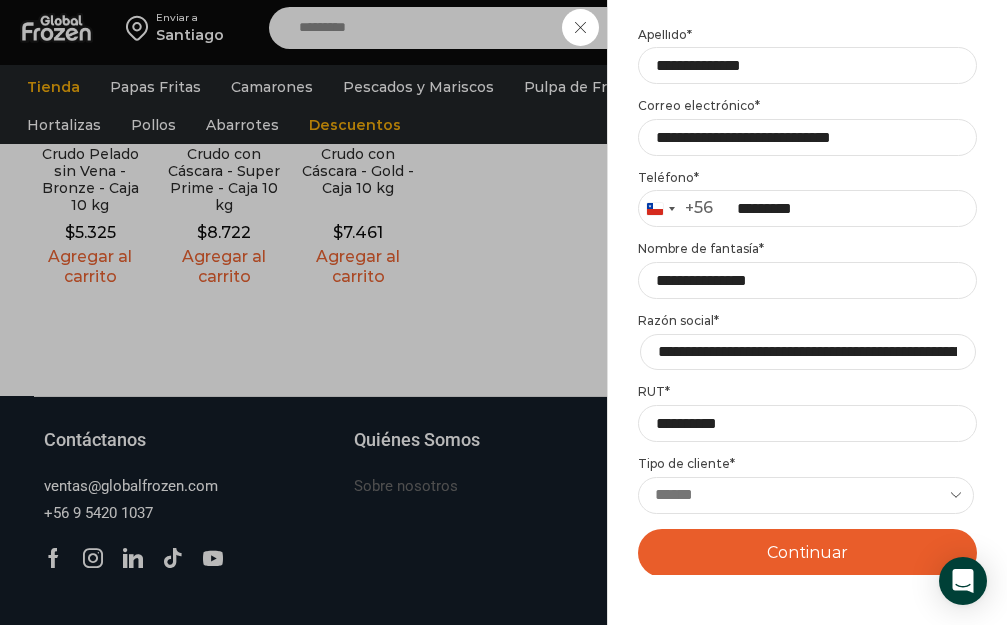 click on "**********" at bounding box center [806, 495] 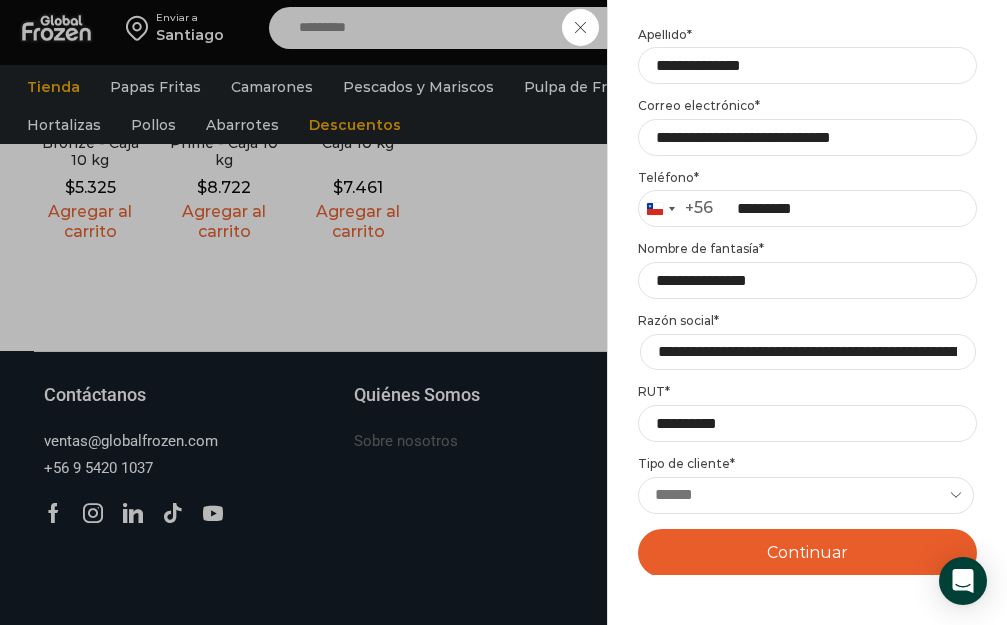 scroll, scrollTop: 1341, scrollLeft: 0, axis: vertical 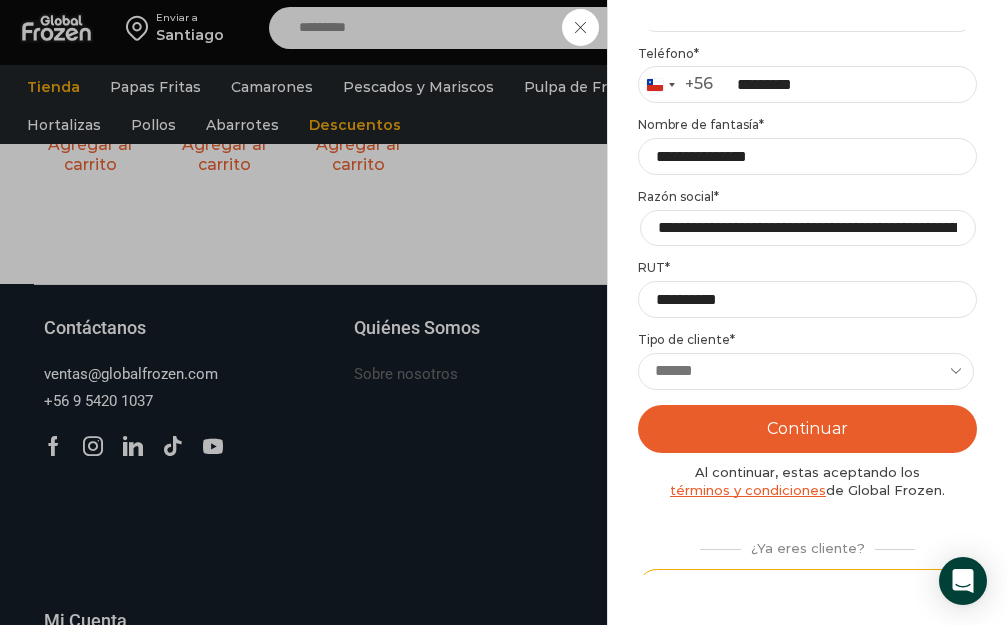 drag, startPoint x: 839, startPoint y: 440, endPoint x: 847, endPoint y: 447, distance: 10.630146 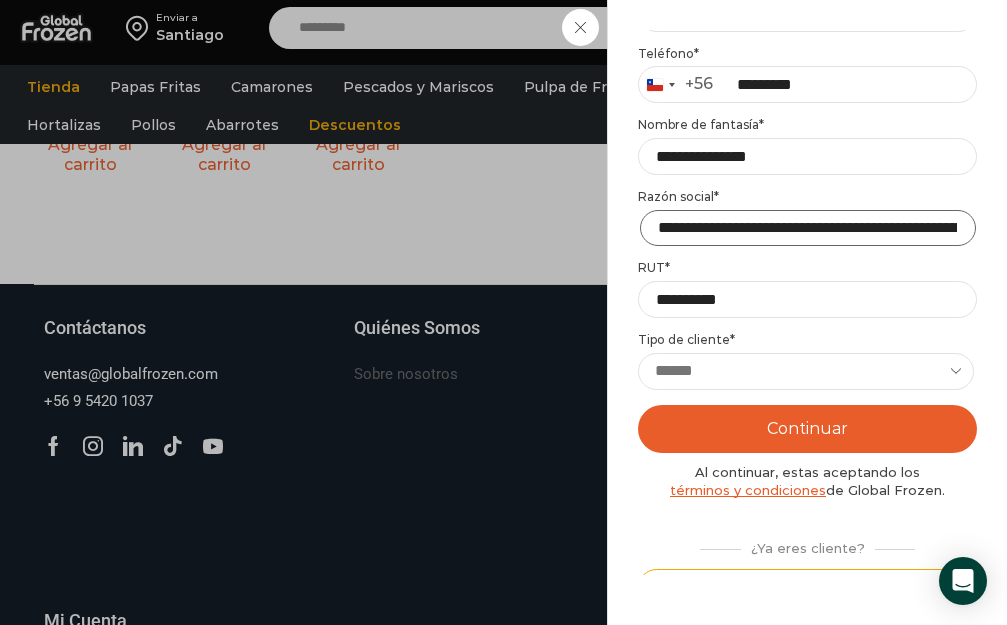 scroll, scrollTop: 0, scrollLeft: 203, axis: horizontal 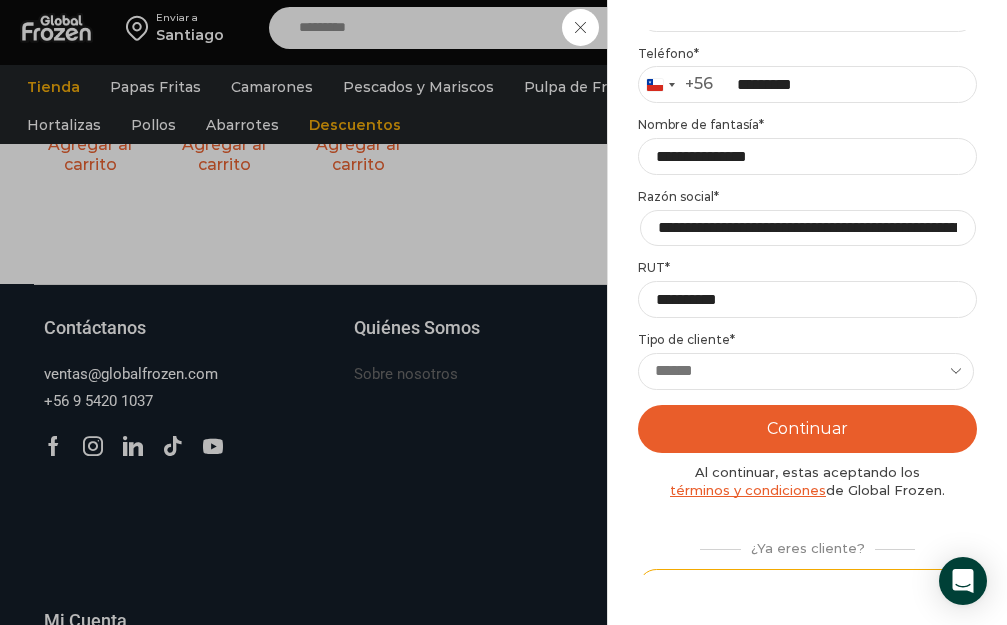 click on "Continuar" at bounding box center [807, 429] 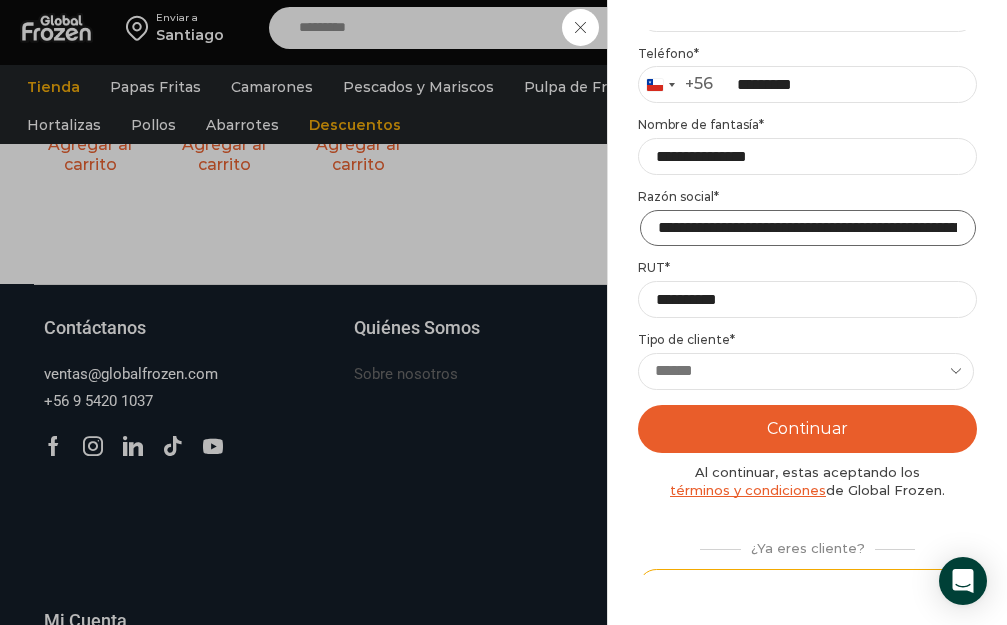 scroll, scrollTop: 0, scrollLeft: 203, axis: horizontal 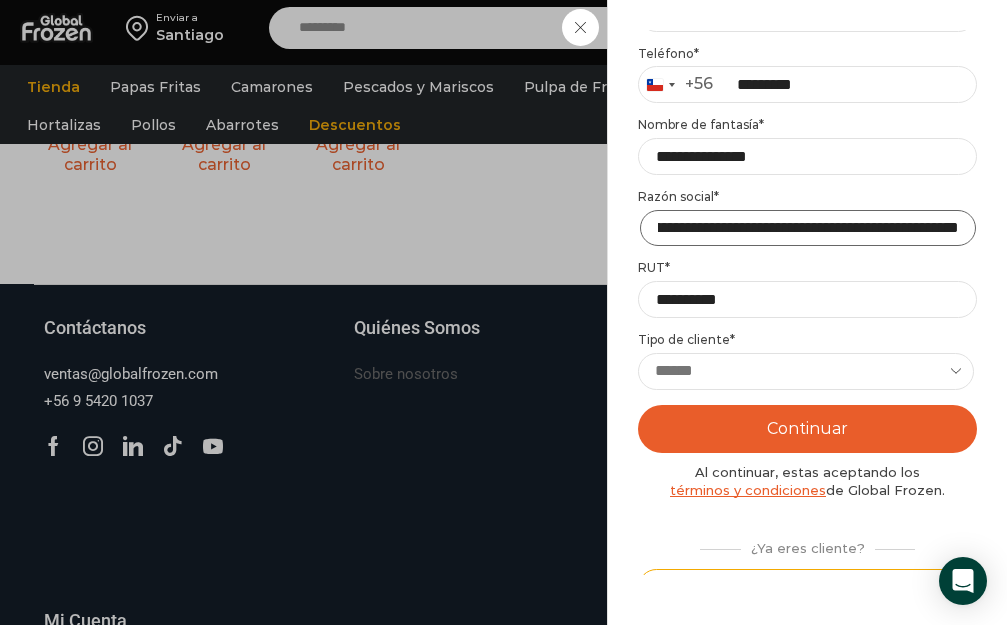 click on "**********" at bounding box center (808, 228) 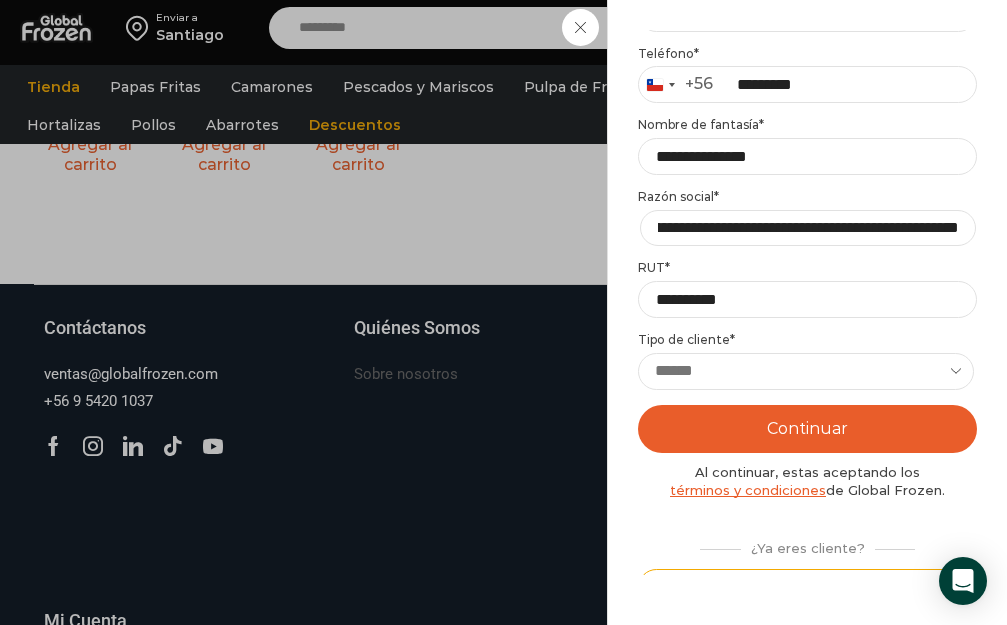 scroll, scrollTop: 0, scrollLeft: 0, axis: both 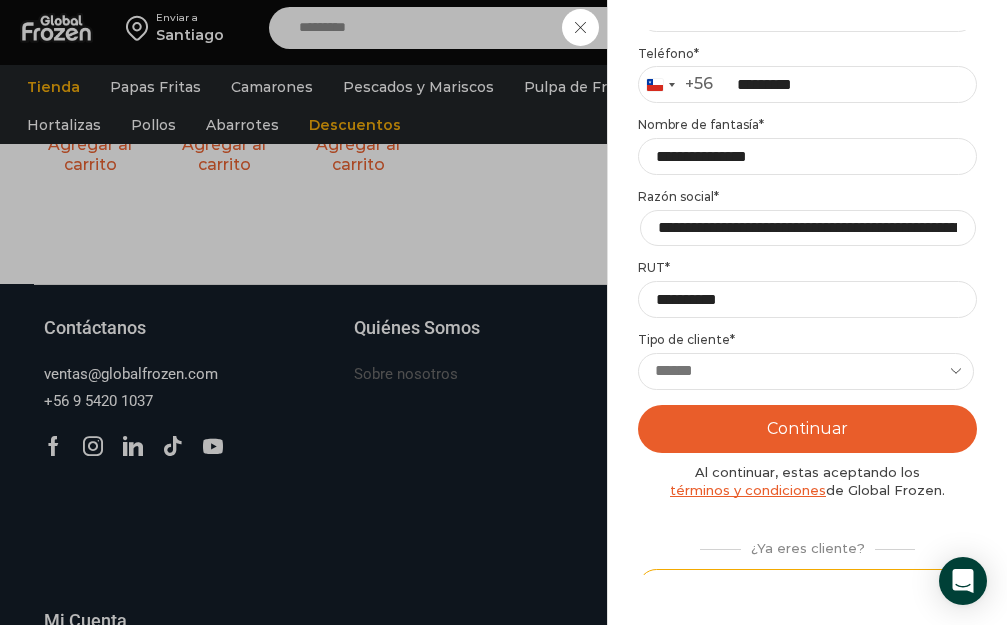 click on "Continuar" at bounding box center (807, 429) 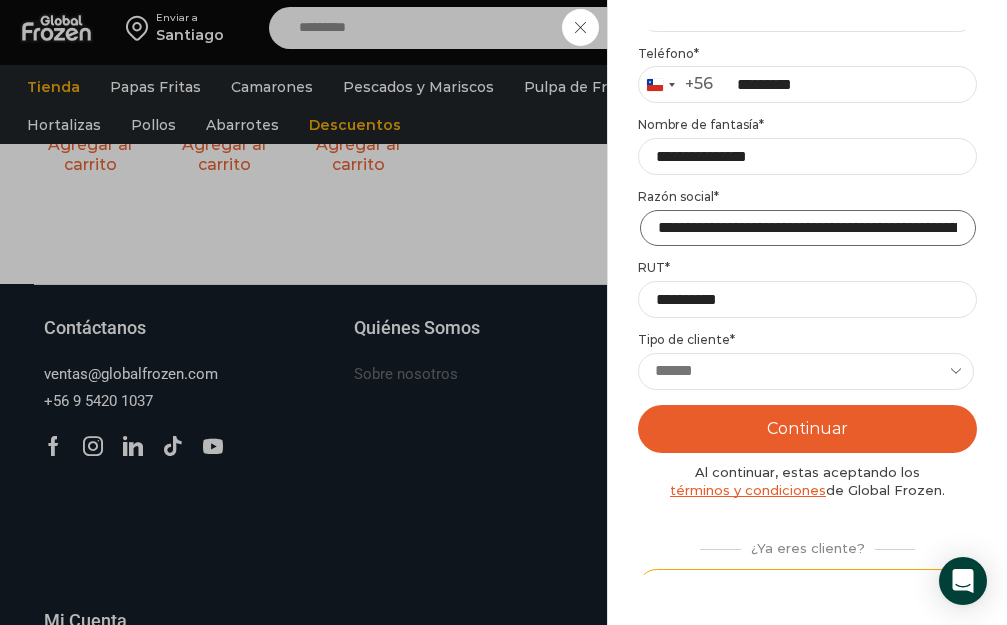 scroll, scrollTop: 0, scrollLeft: 227, axis: horizontal 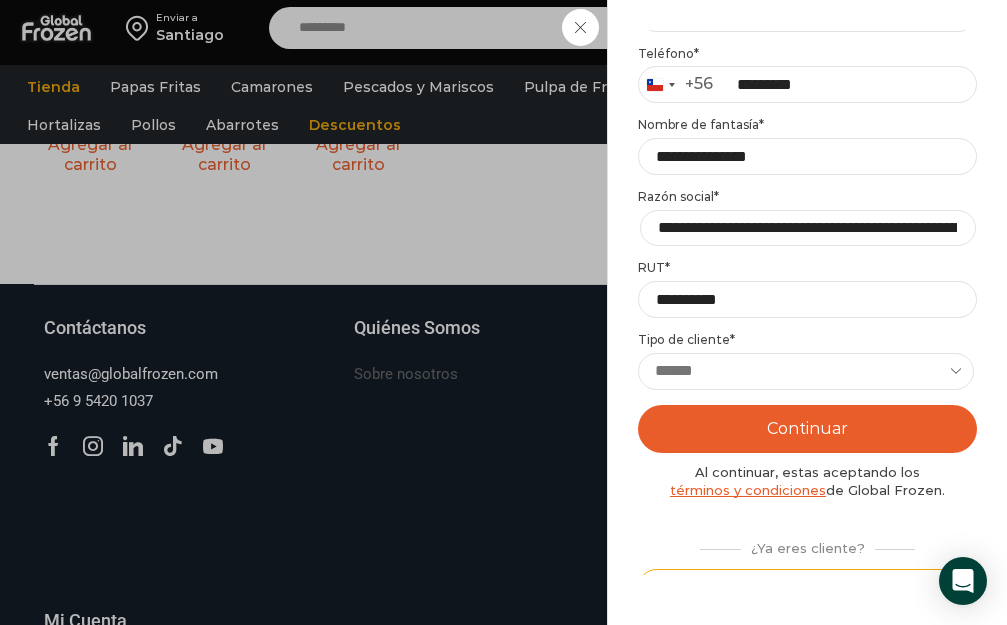 click on "Mi cuenta
Login
Register
Iniciar sesión
Por favor ingrese sus datos
Iniciar sesión
Se envió un mensaje de WhatsApp con el código de verificación a tu teléfono
Ningún usuario está registrado con el número de teléfono indicado.
Teléfono
*
Chile +56 +56 Argentina +54 Chile +56 ********" at bounding box center (807, 312) 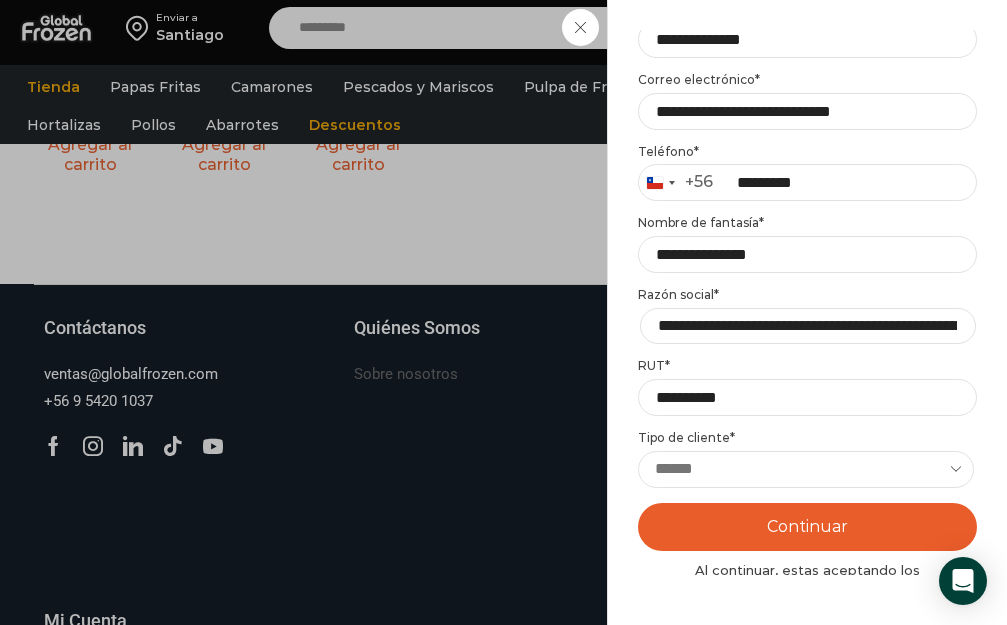scroll, scrollTop: 220, scrollLeft: 0, axis: vertical 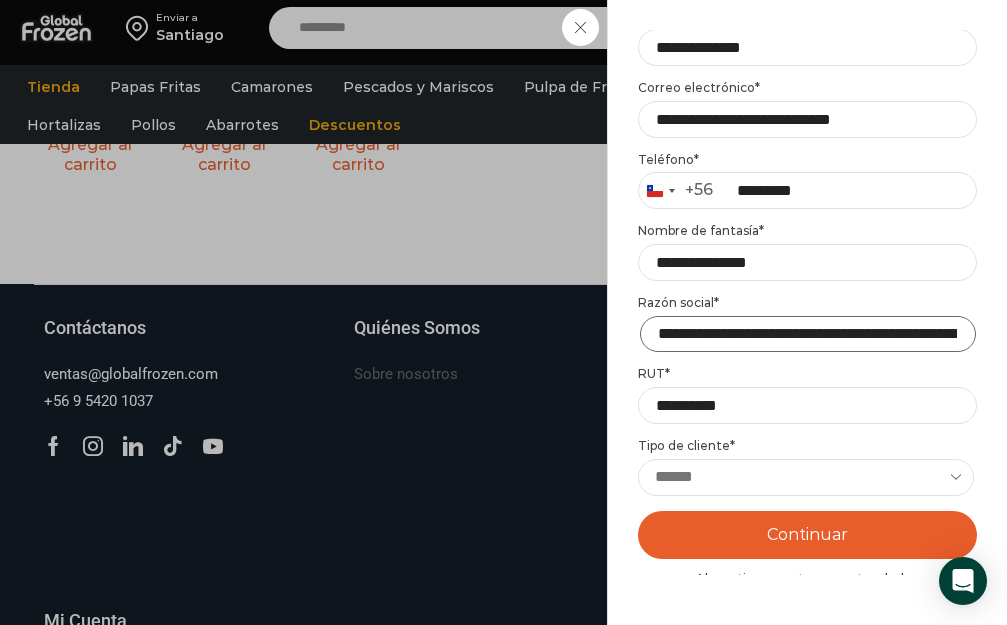 click on "**********" at bounding box center (808, 334) 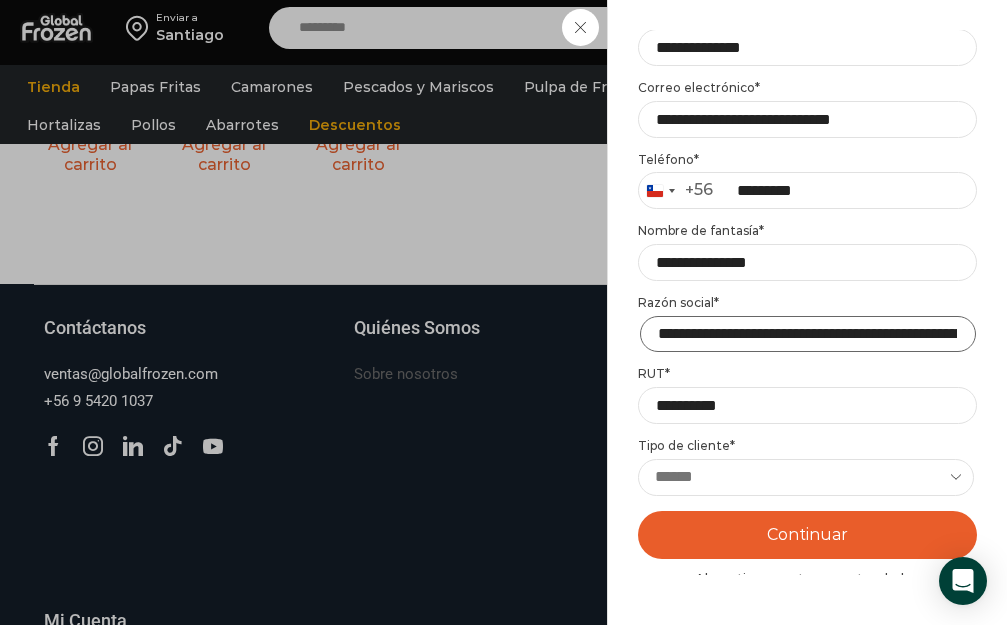 click on "**********" at bounding box center (808, 334) 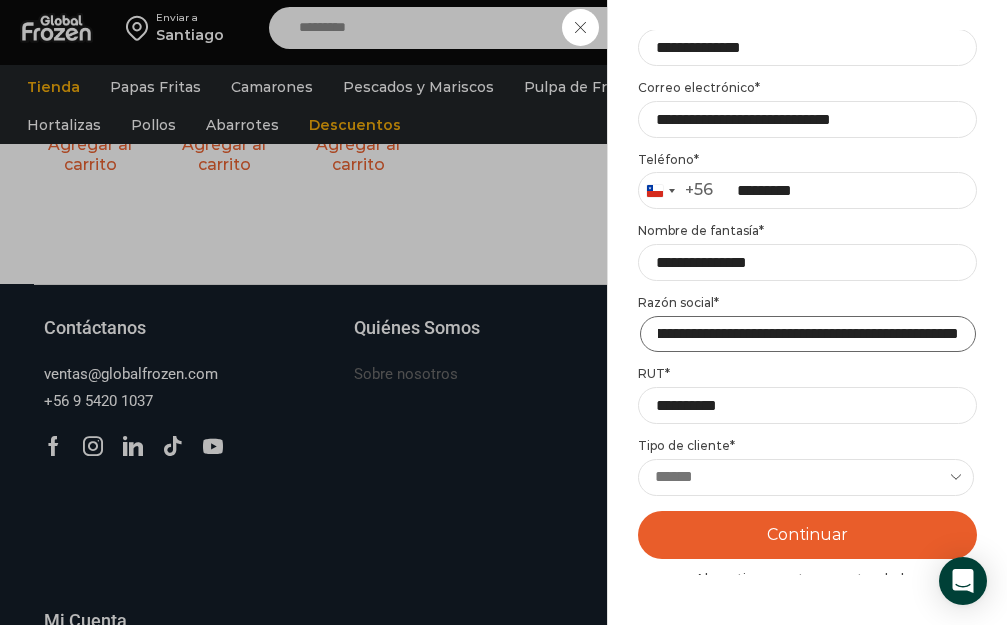 scroll, scrollTop: 0, scrollLeft: 227, axis: horizontal 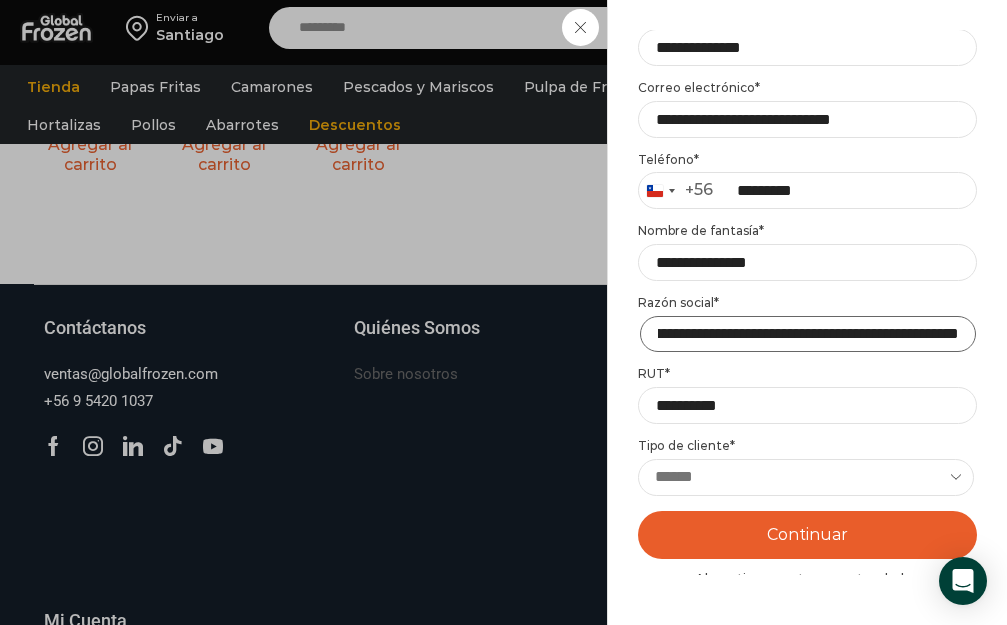 click on "**********" at bounding box center (808, 334) 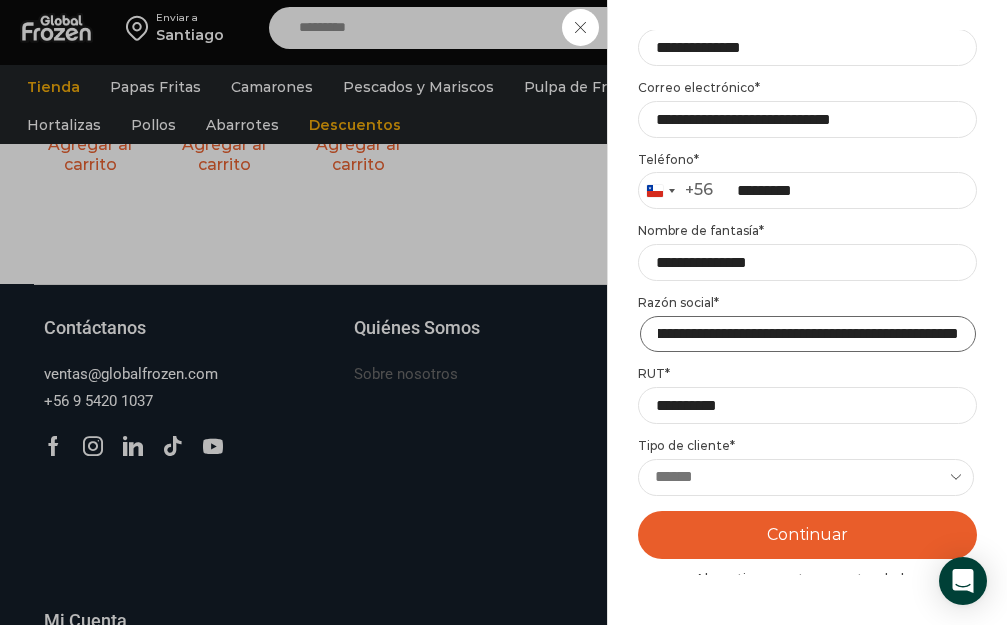 scroll, scrollTop: 0, scrollLeft: 224, axis: horizontal 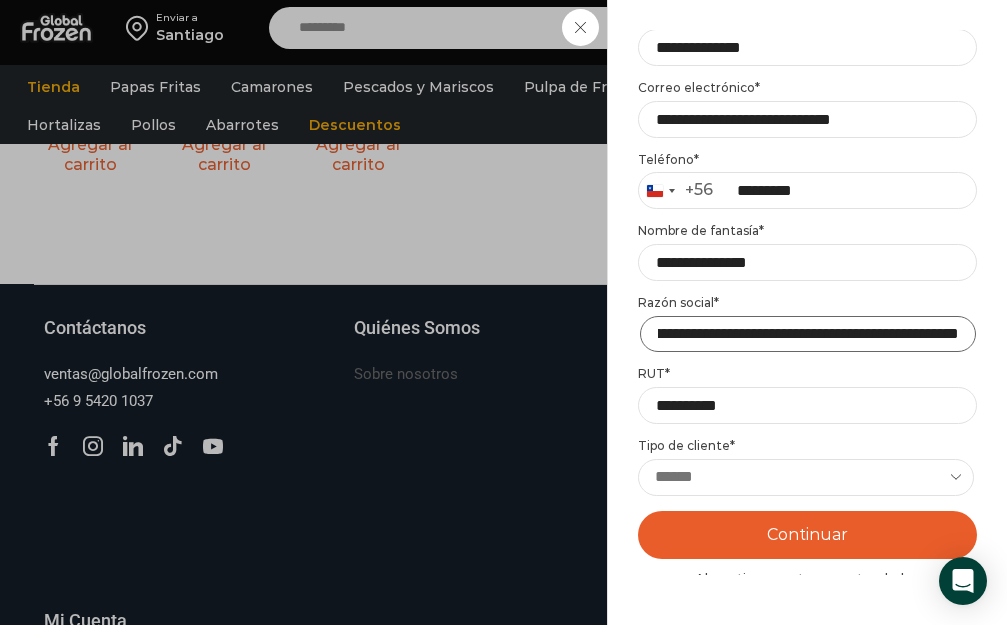 click on "**********" at bounding box center (808, 334) 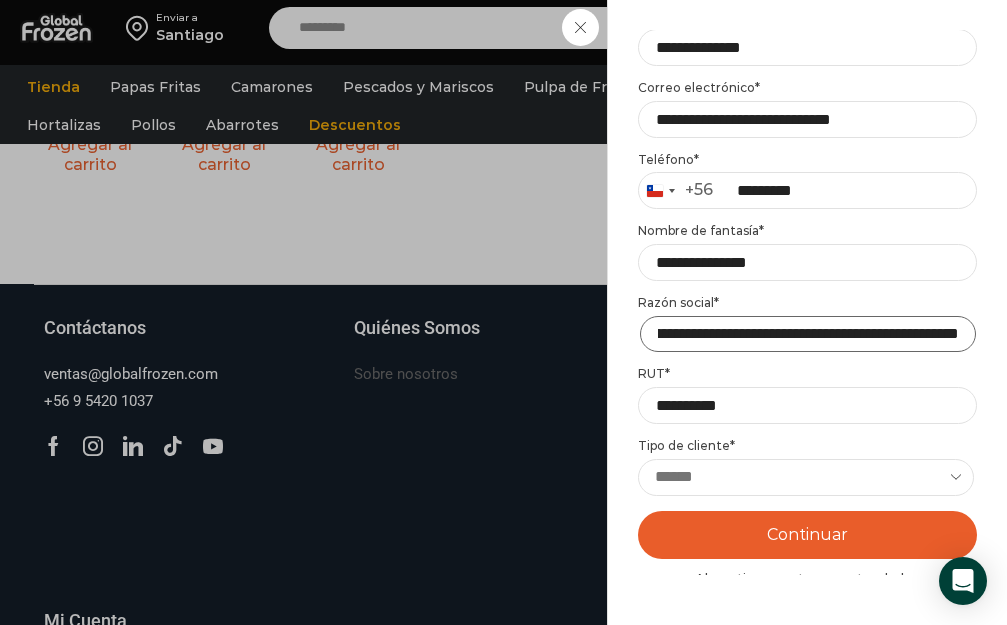 scroll, scrollTop: 0, scrollLeft: 220, axis: horizontal 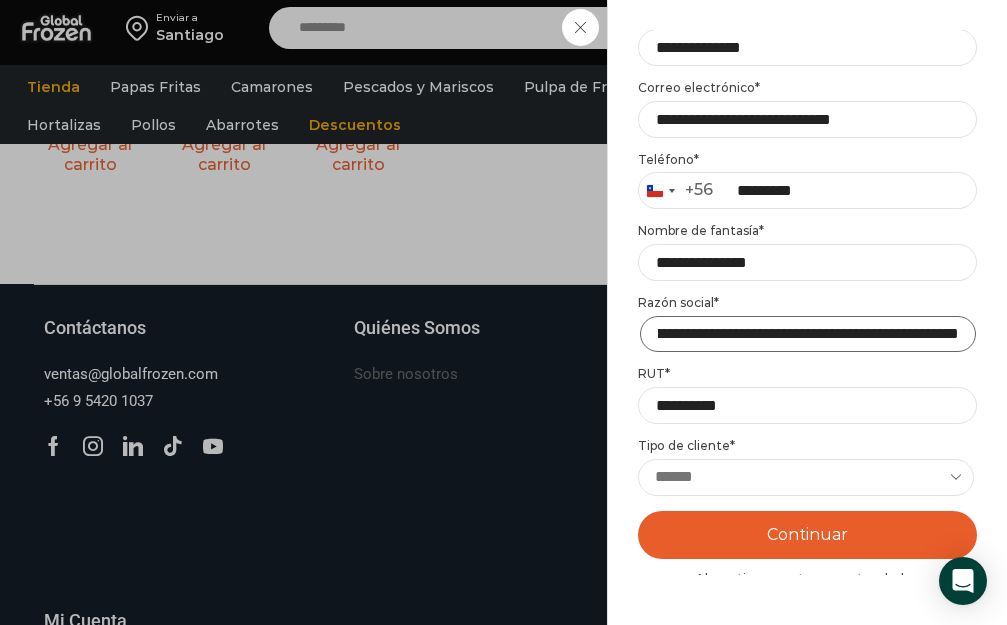click on "**********" at bounding box center (808, 334) 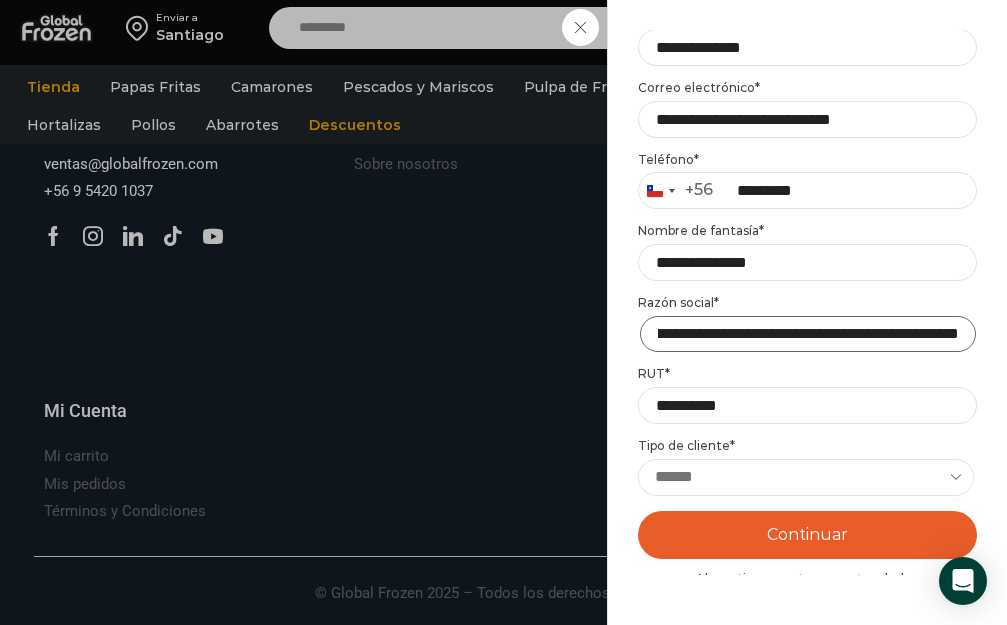 type on "**********" 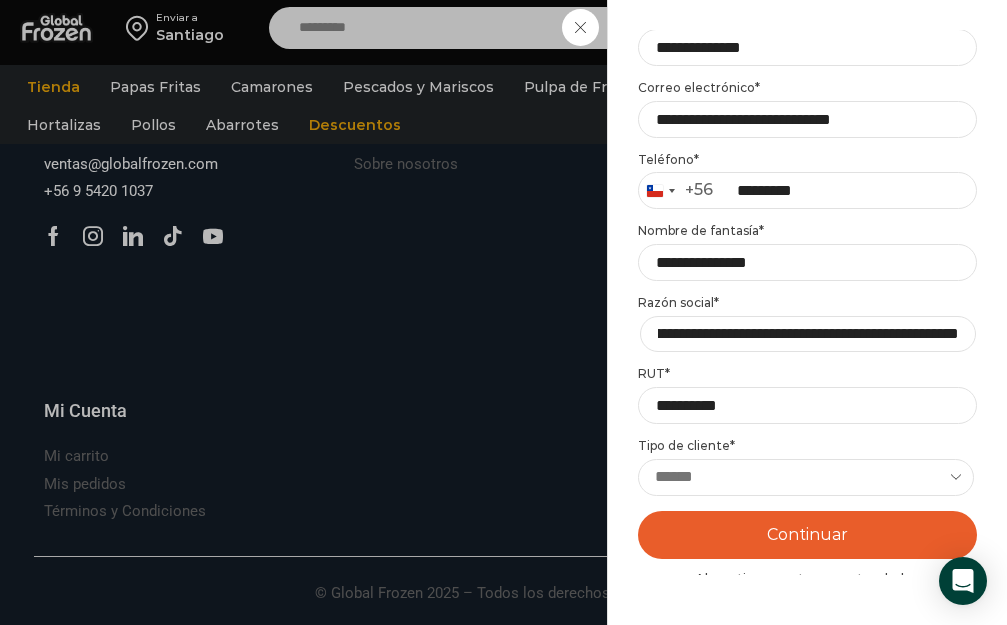 scroll, scrollTop: 0, scrollLeft: 0, axis: both 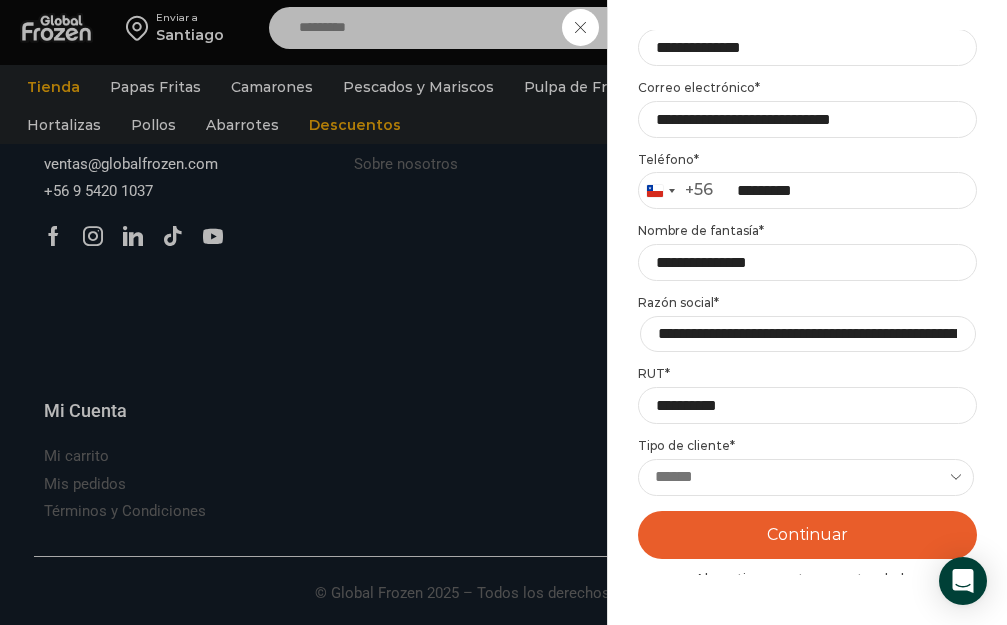 click on "Continuar" at bounding box center (807, 535) 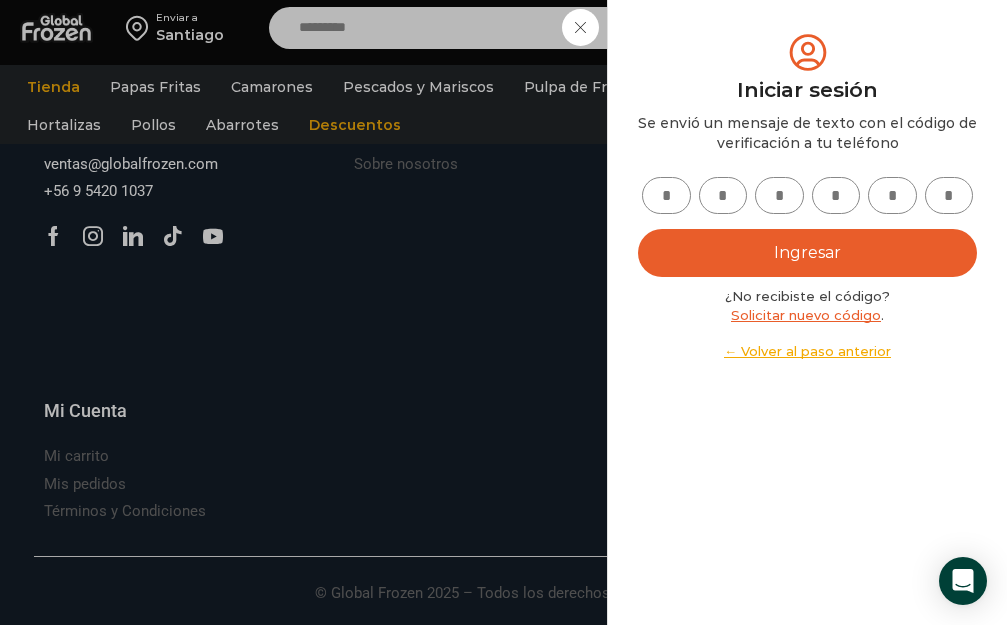 scroll, scrollTop: 0, scrollLeft: 0, axis: both 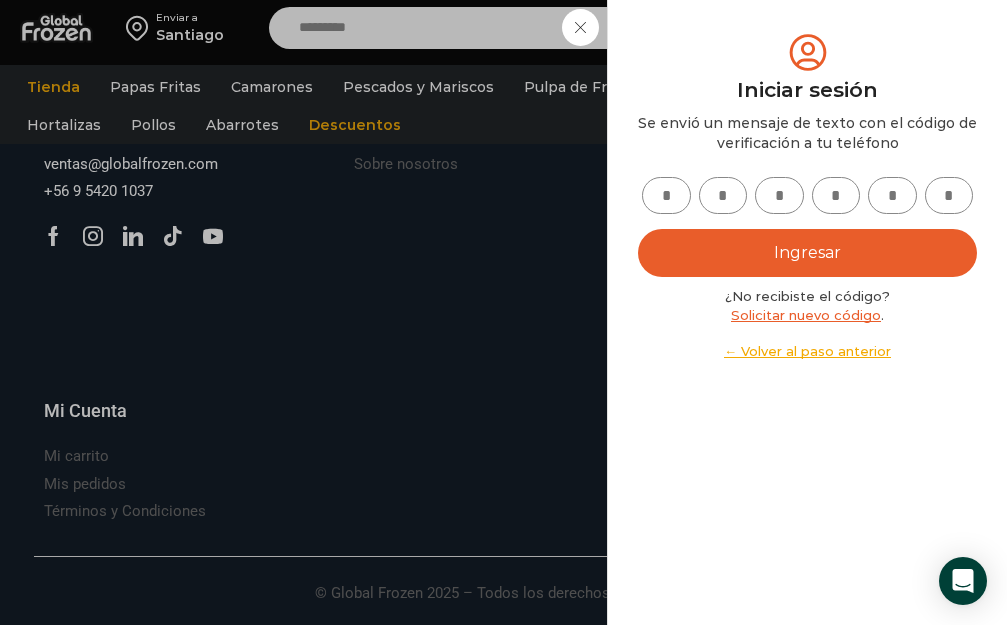 click at bounding box center (666, 195) 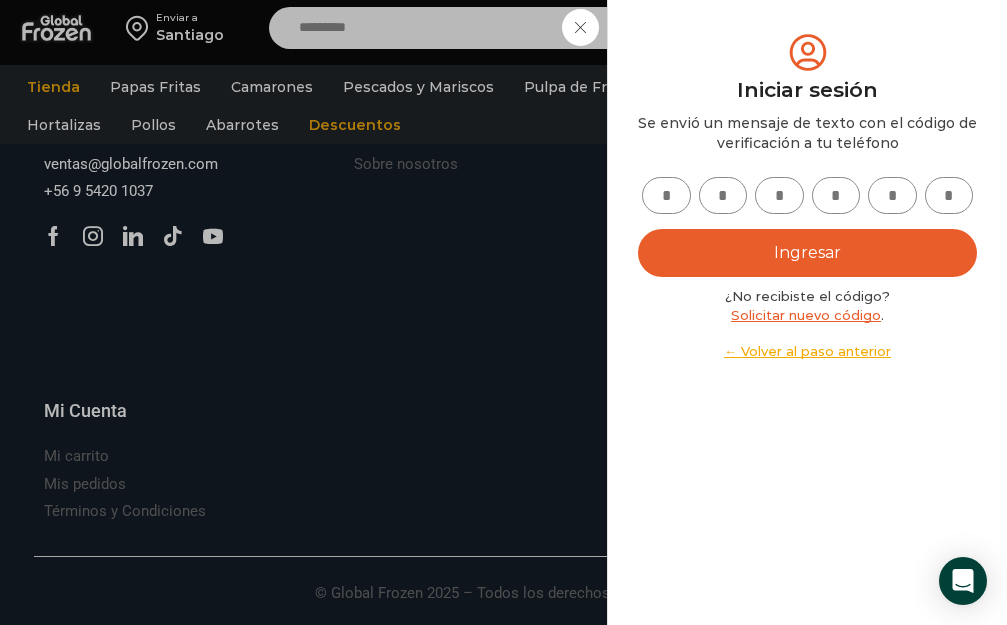 type on "*" 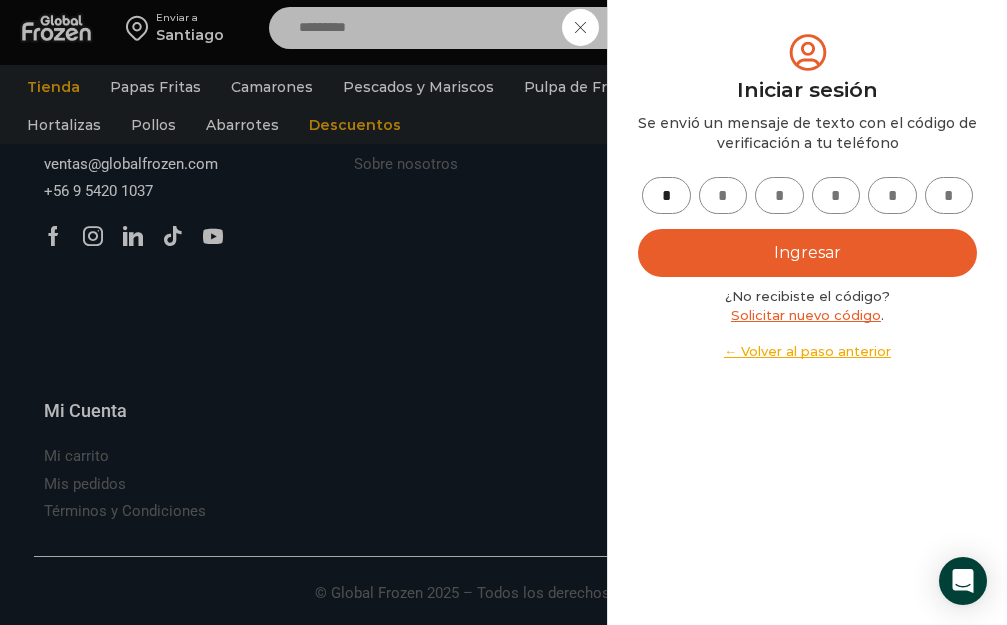 type on "*" 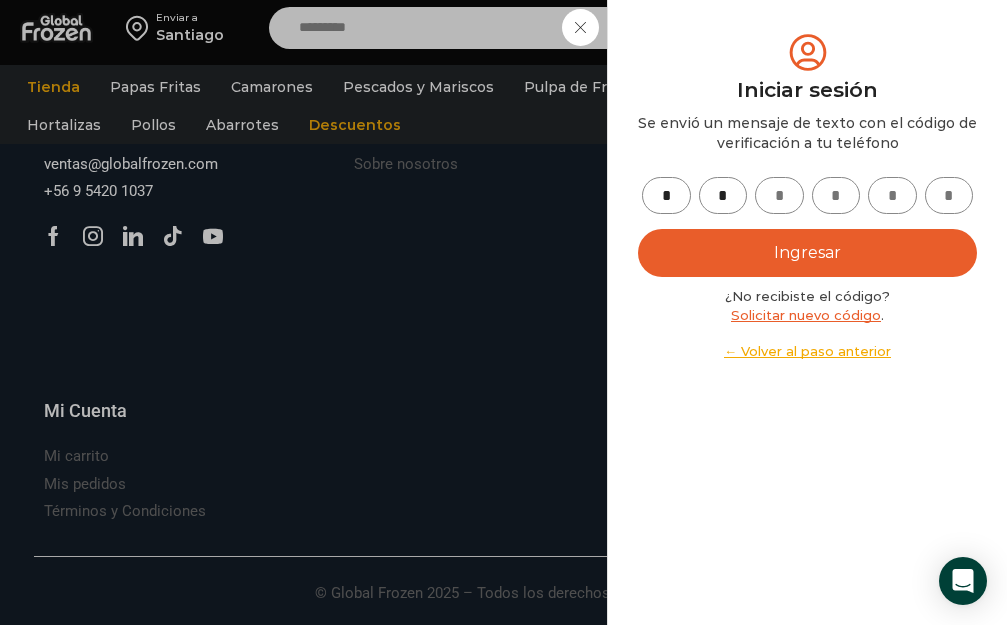 type on "*" 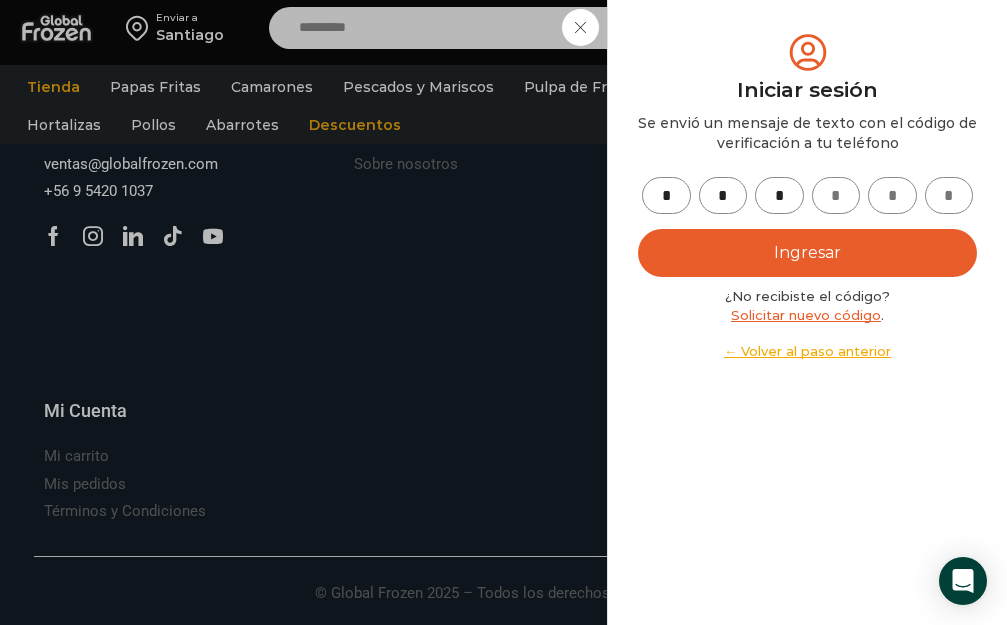 type on "*" 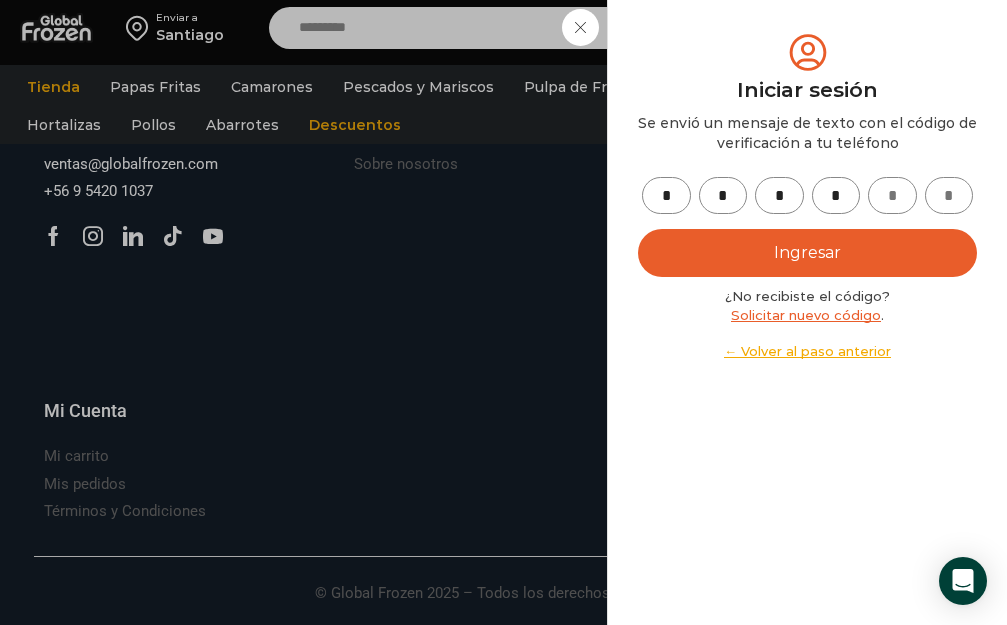 type on "*" 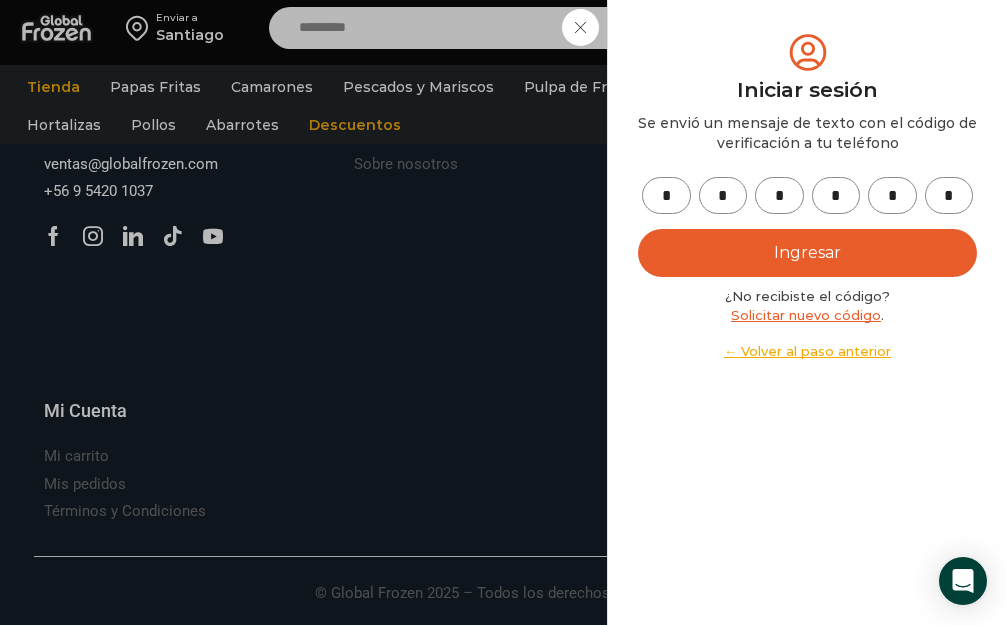 type on "*" 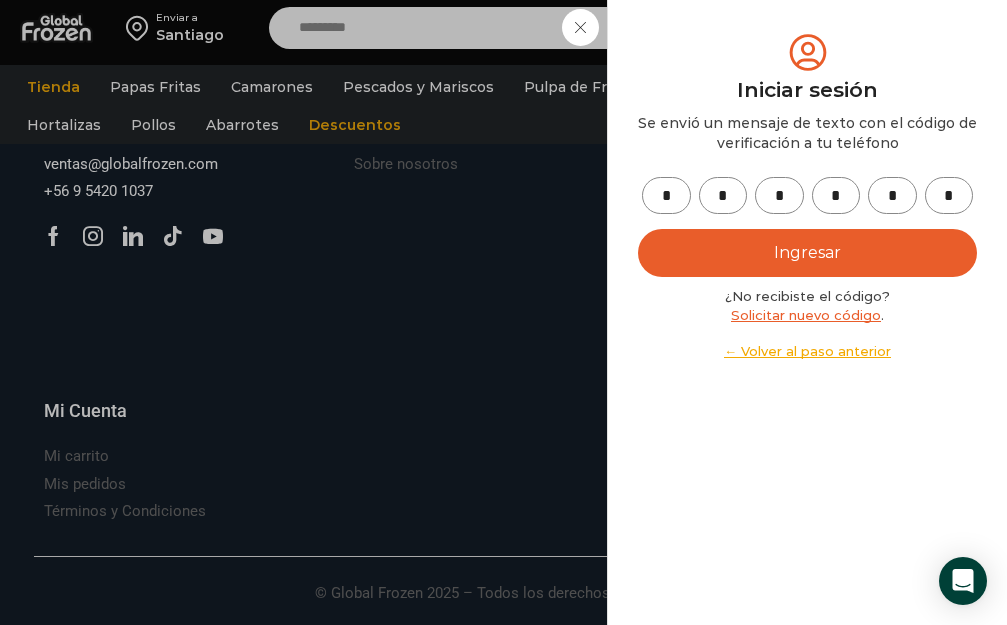 click on "Ingresar" at bounding box center [807, 253] 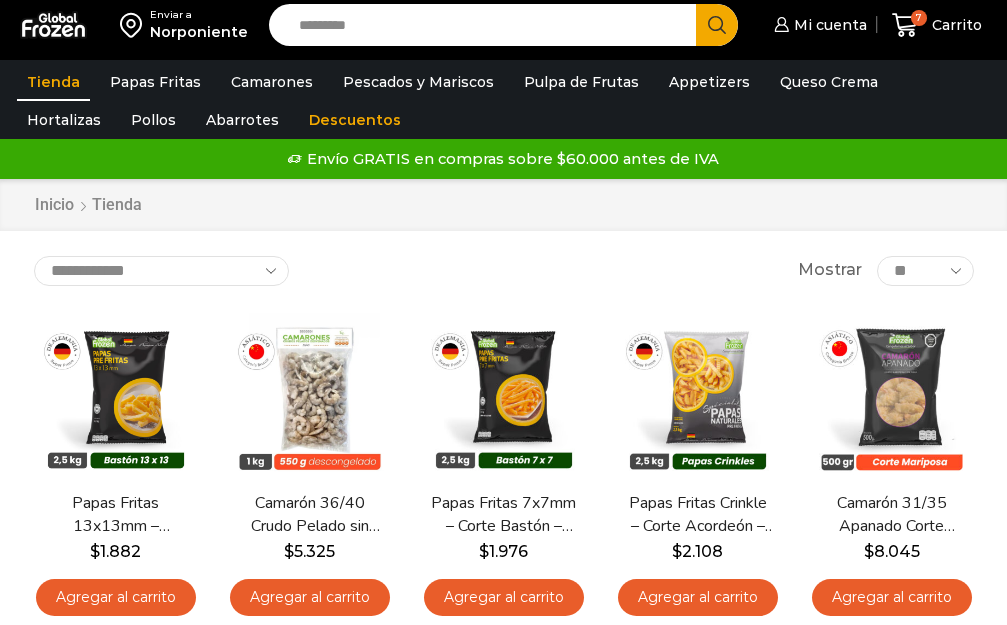 scroll, scrollTop: 131, scrollLeft: 0, axis: vertical 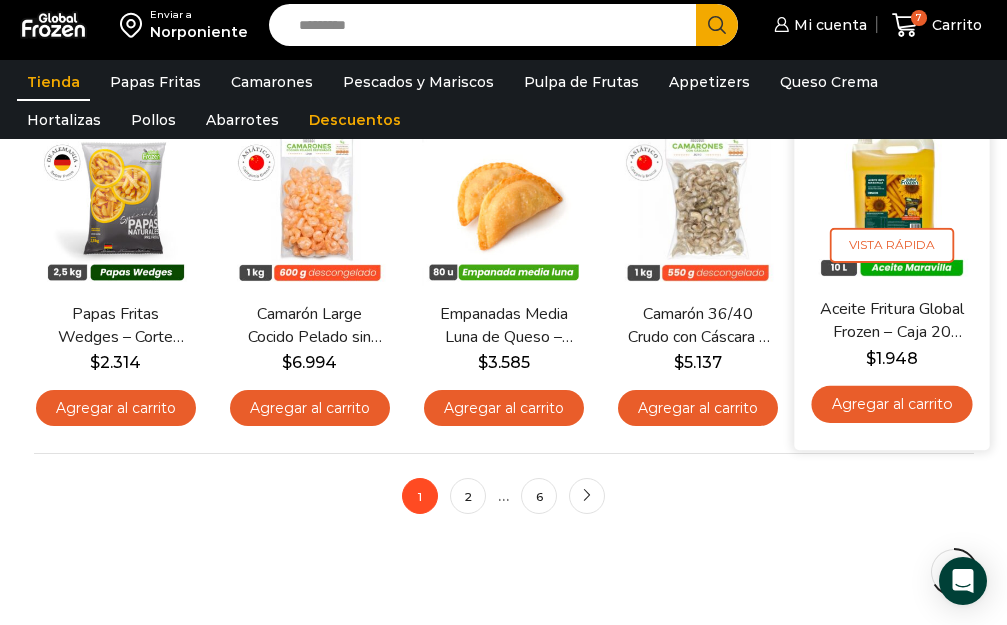click on "En stock
Vista Rápida
Aceite Fritura Global Frozen – Caja 20 litros
$ 1.948
Agregar al carrito" at bounding box center [891, 275] 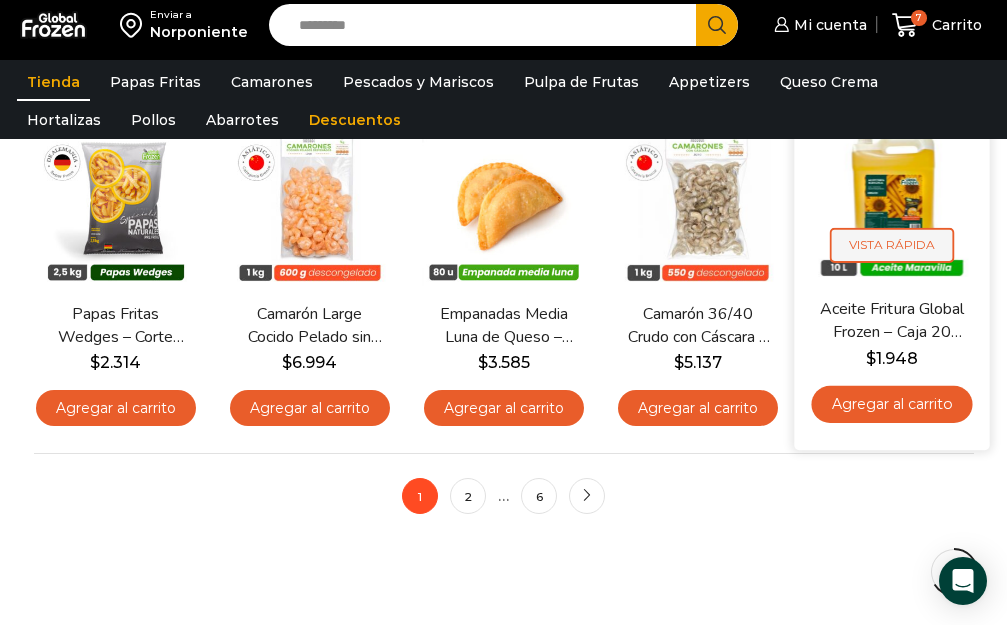 click on "Vista Rápida" at bounding box center (891, 244) 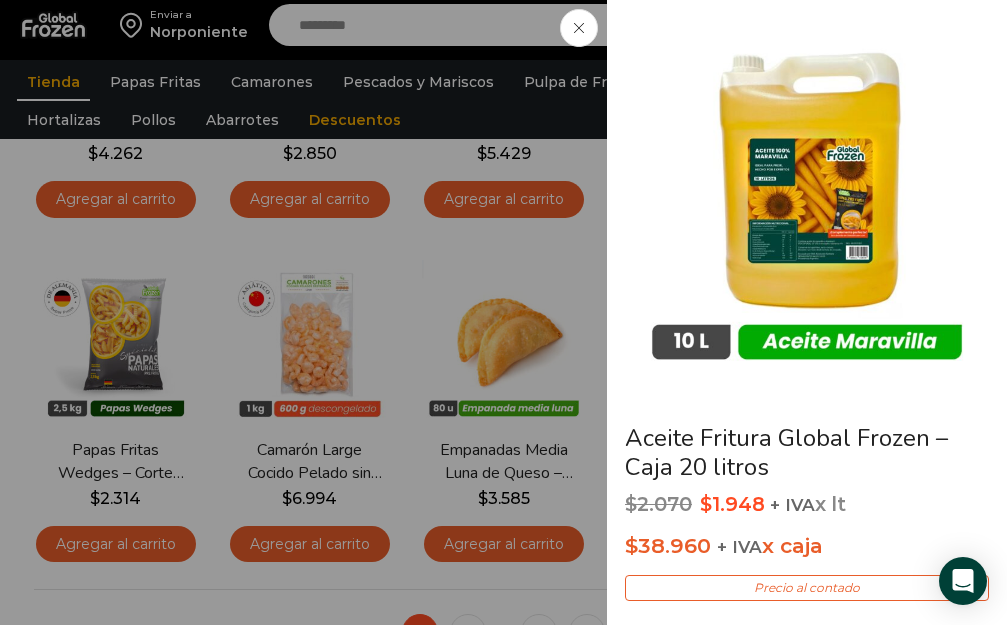 scroll, scrollTop: 1081, scrollLeft: 0, axis: vertical 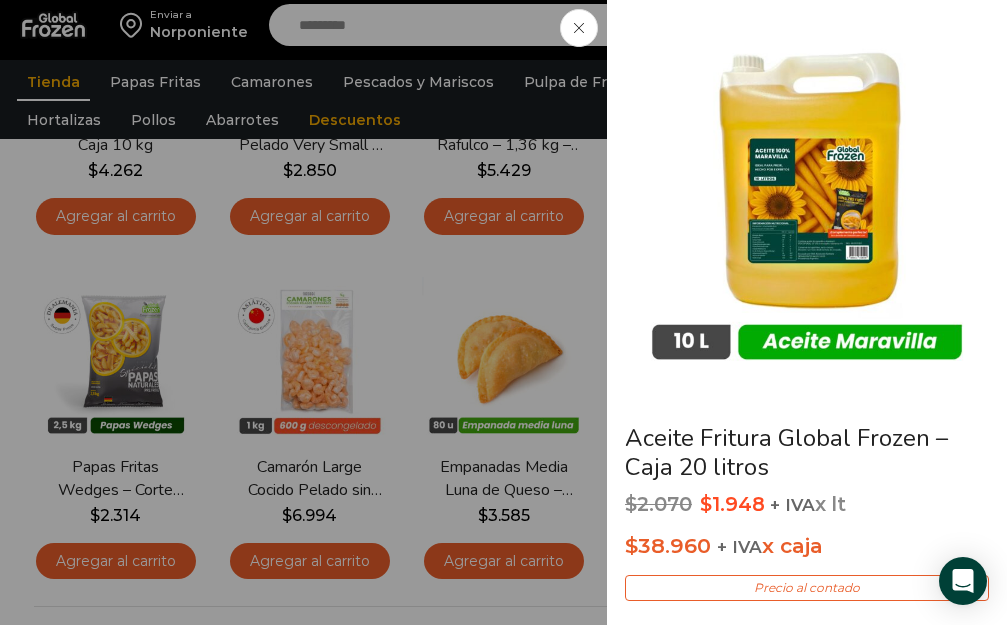 click on "Aceite Fritura Global Frozen – Caja 20 litros
$ 2.070   Original price was: $2.070. $ 1.948 Current price is: $1.948.   + IVA  x lt
$ 38.960   + IVA  x caja
Precio al contado
Aceite comestible refinado 100% maravilla (girasol alto oleico), especialmente formulado para uso profesional en frituras de alto volumen. Gracias a su alta resistencia térmica, sabor neutro y rendimiento superior, es ideal para cocinas industriales, restaurantes, casinos y el canal Horeca. Su presentación en bidones de 10 litros lo hace práctico, eficiente y seguro para el almacenamiento y manipulación en el rubro gastronómico.
$" at bounding box center [503, -1081] 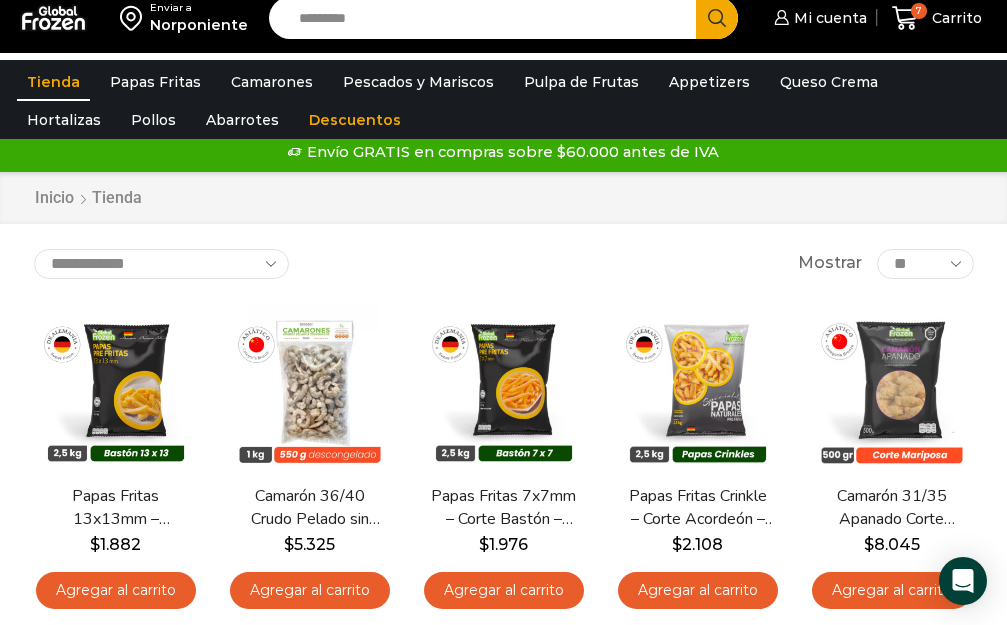 scroll, scrollTop: 0, scrollLeft: 0, axis: both 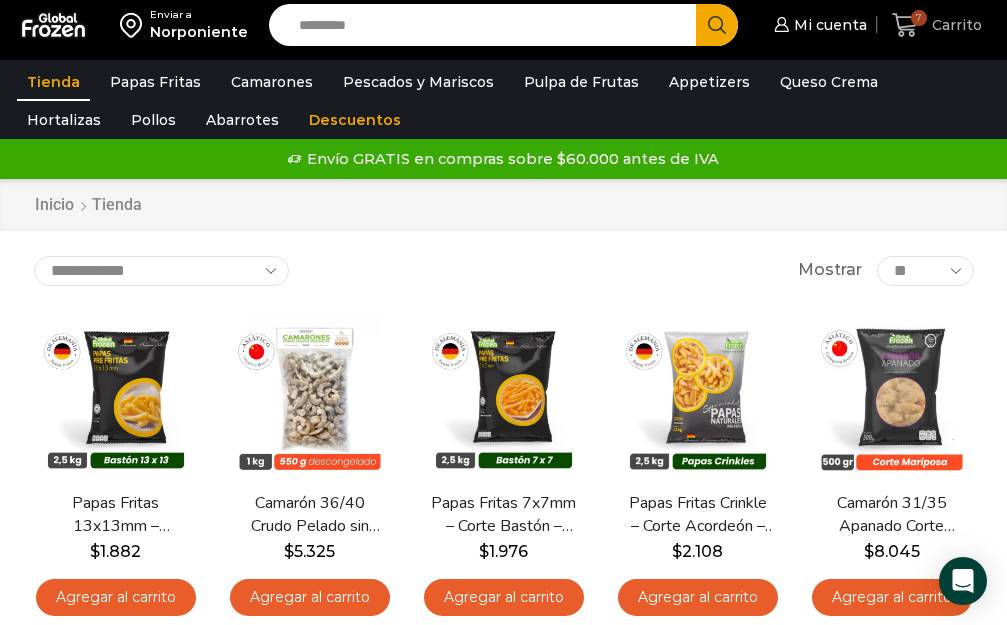 click on "Carrito" at bounding box center [954, 25] 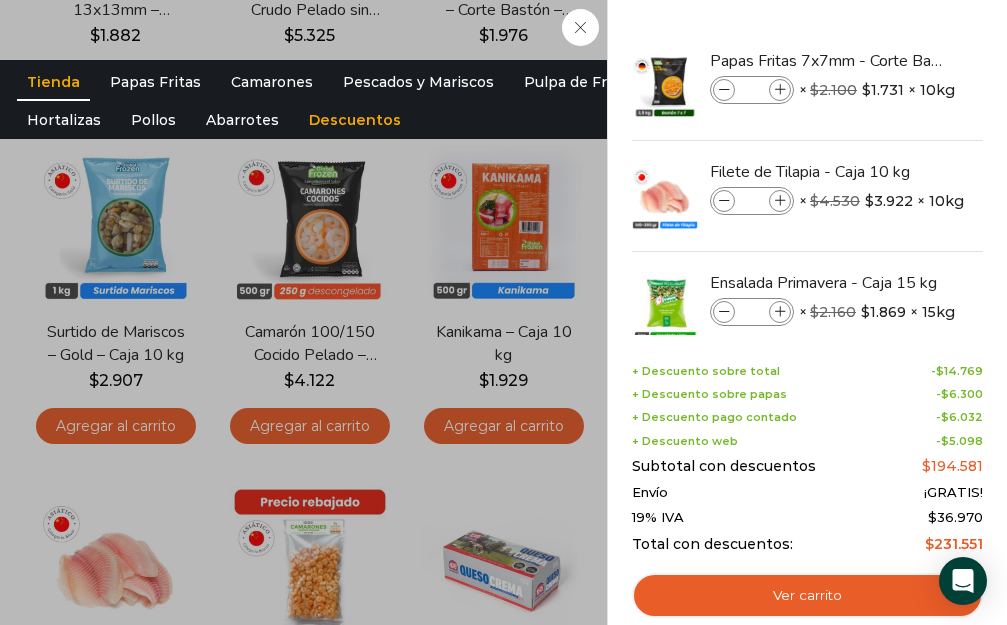scroll, scrollTop: 550, scrollLeft: 0, axis: vertical 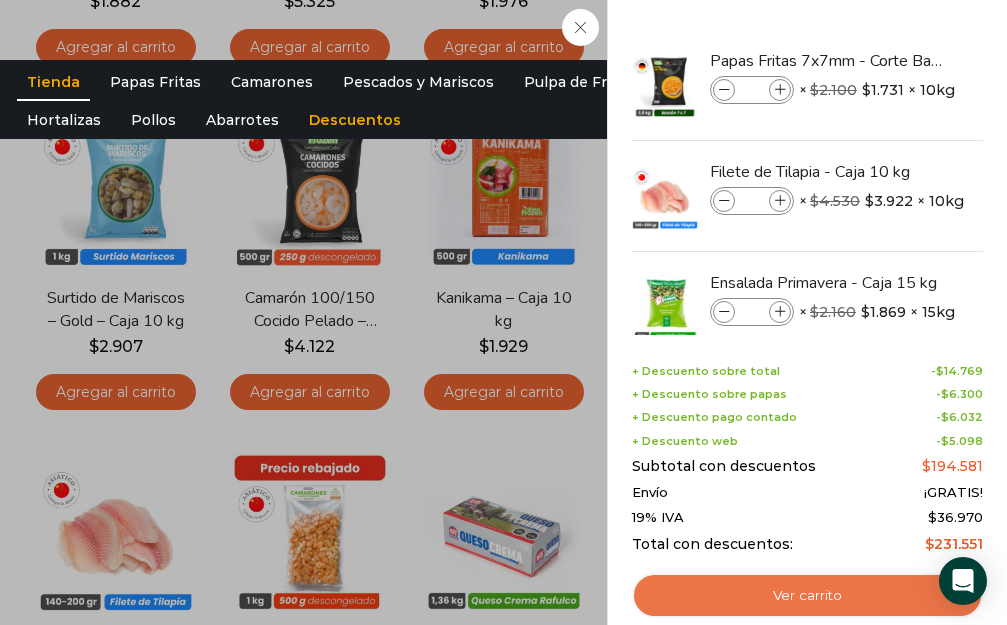 click on "Ver carrito" at bounding box center (807, 596) 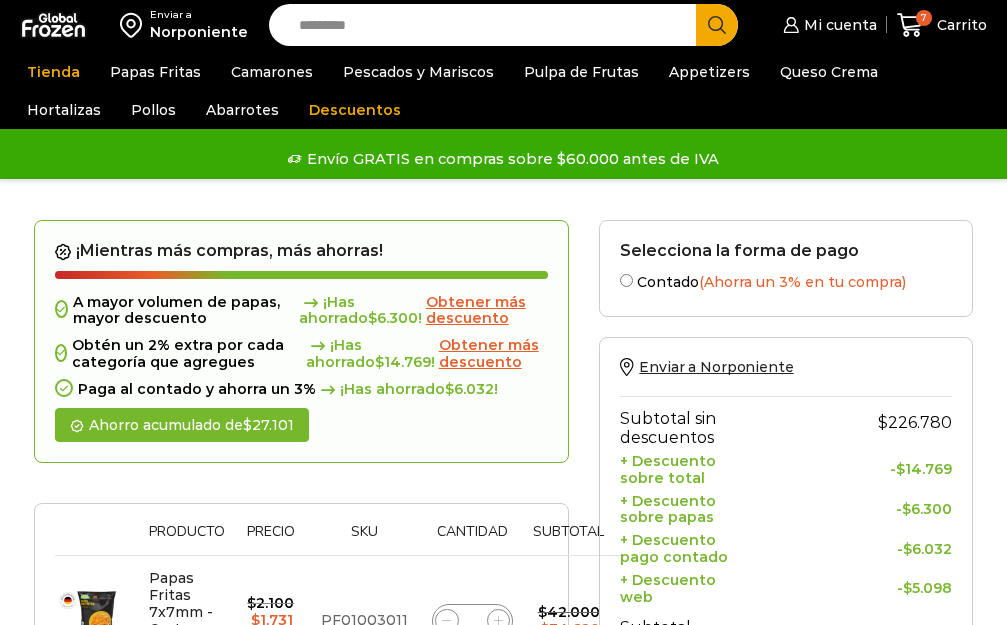 click on "Ir a pagar" at bounding box center [786, 886] 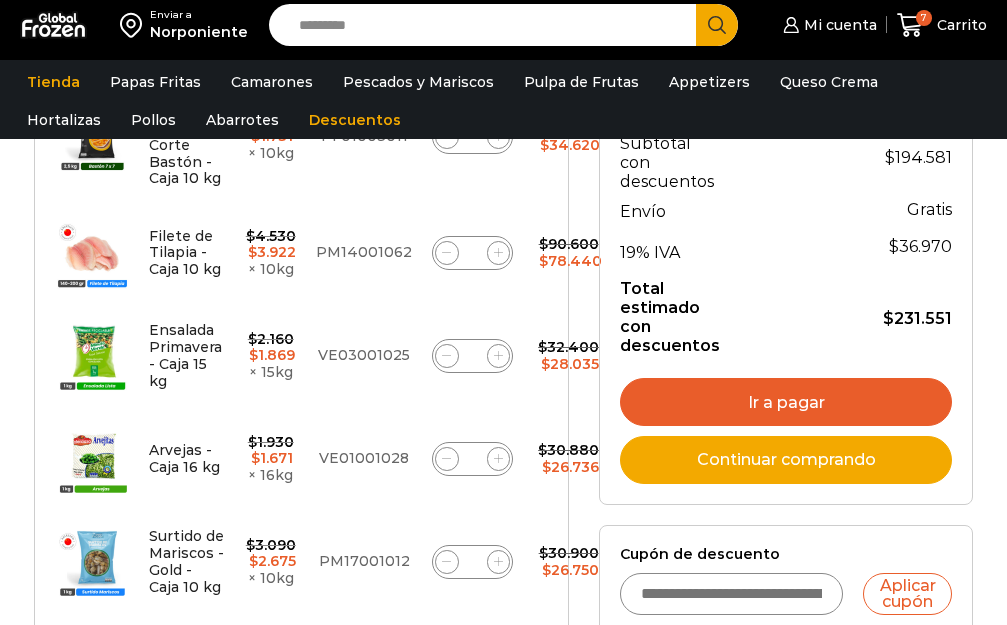 scroll, scrollTop: 494, scrollLeft: 0, axis: vertical 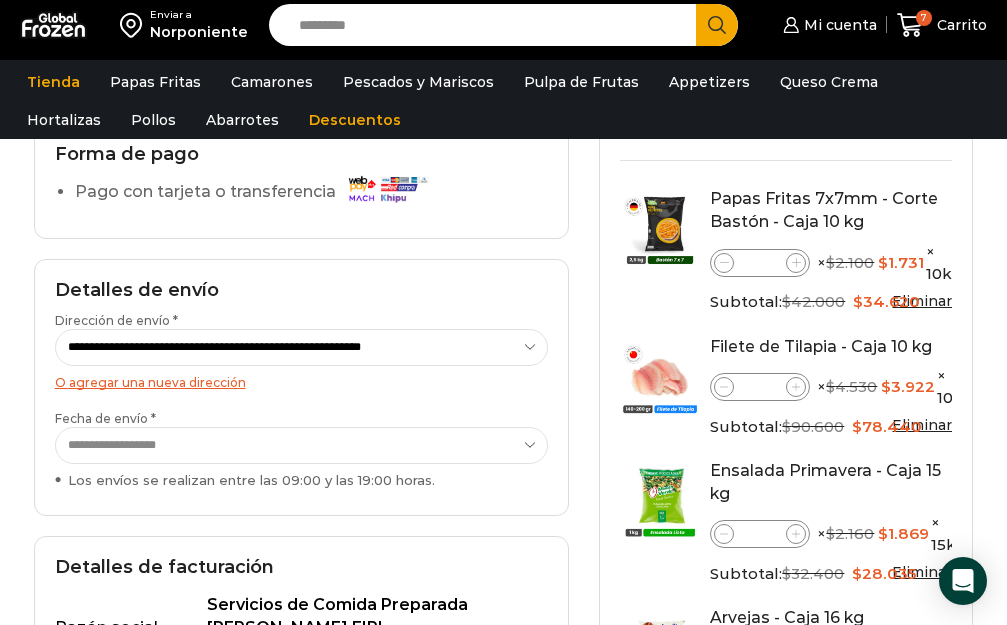 drag, startPoint x: 438, startPoint y: 339, endPoint x: 450, endPoint y: 339, distance: 12 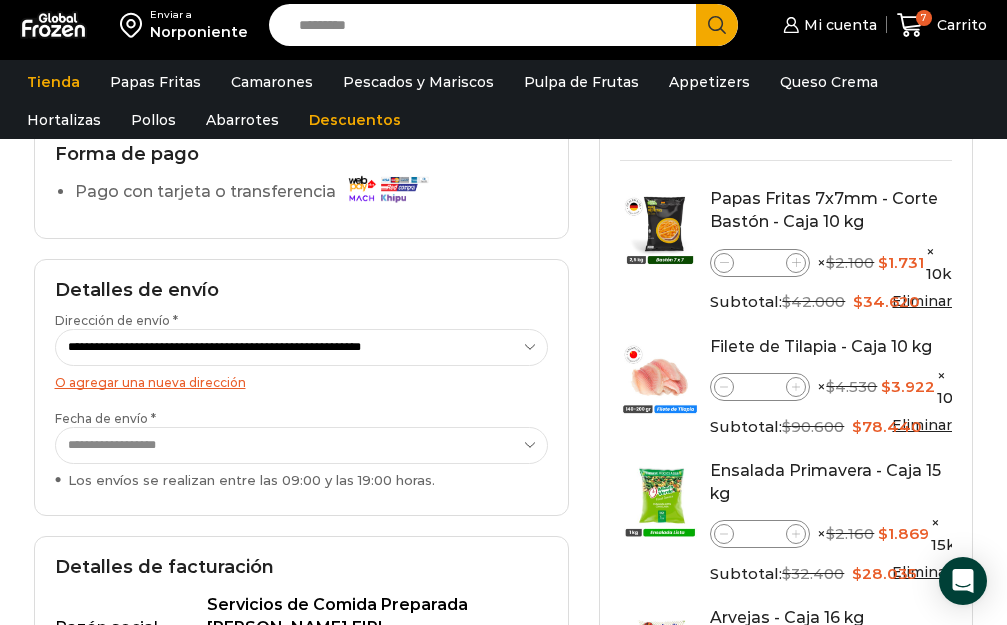 click on "**********" at bounding box center (302, 347) 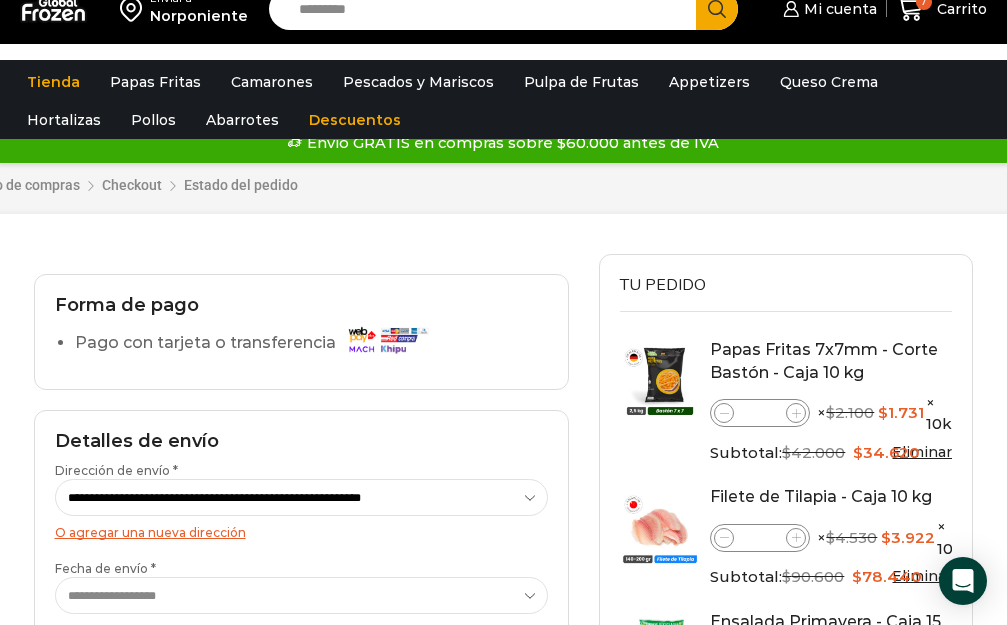 scroll, scrollTop: 0, scrollLeft: 0, axis: both 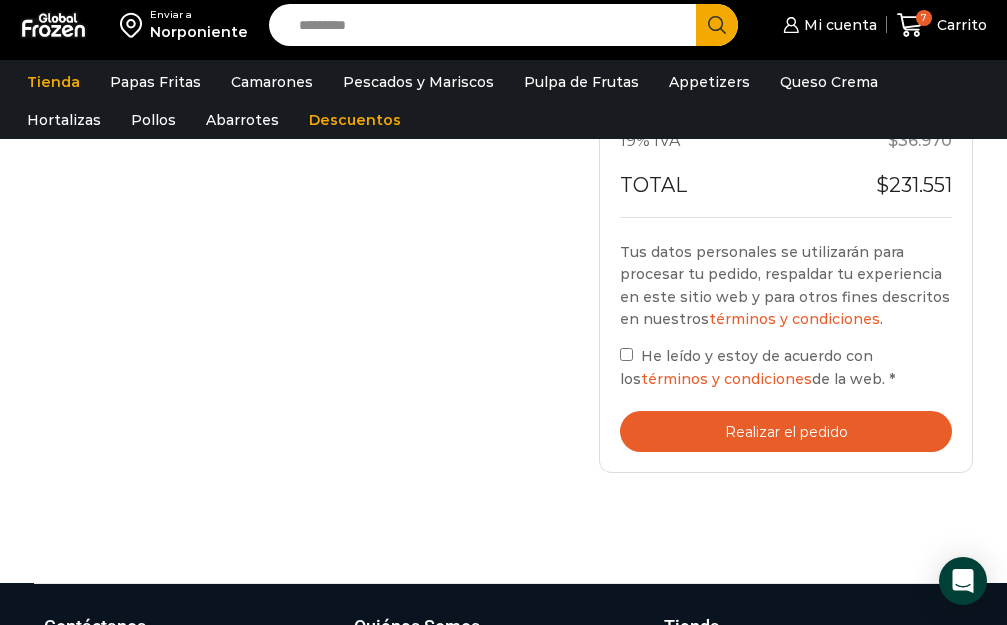 click on "Realizar el pedido" at bounding box center [786, 431] 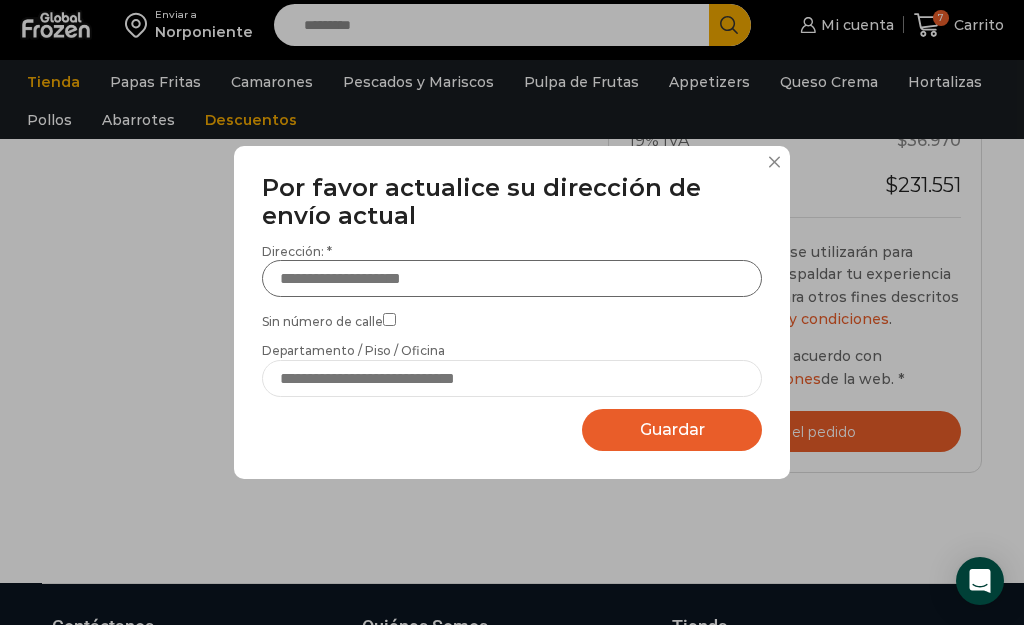 click on "Dirección: *" at bounding box center (512, 278) 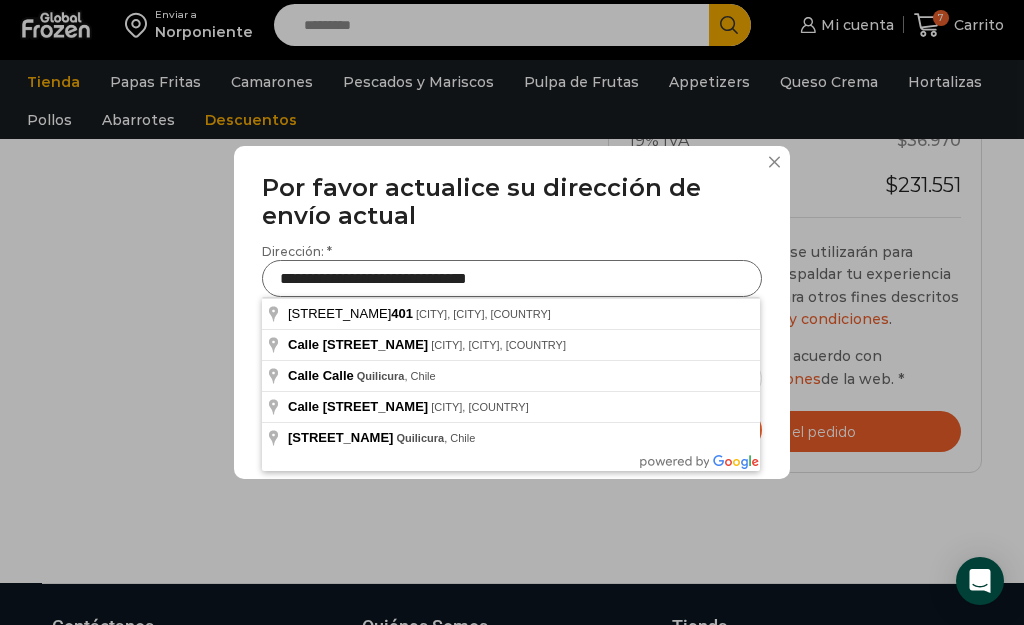 click on "**********" at bounding box center [512, 278] 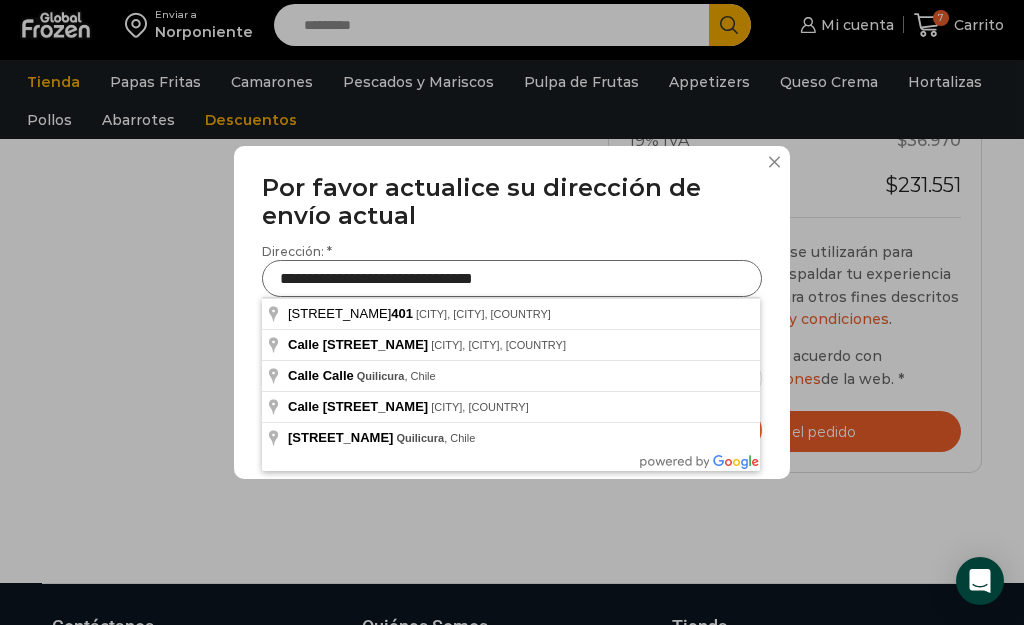 drag, startPoint x: 321, startPoint y: 278, endPoint x: 275, endPoint y: 278, distance: 46 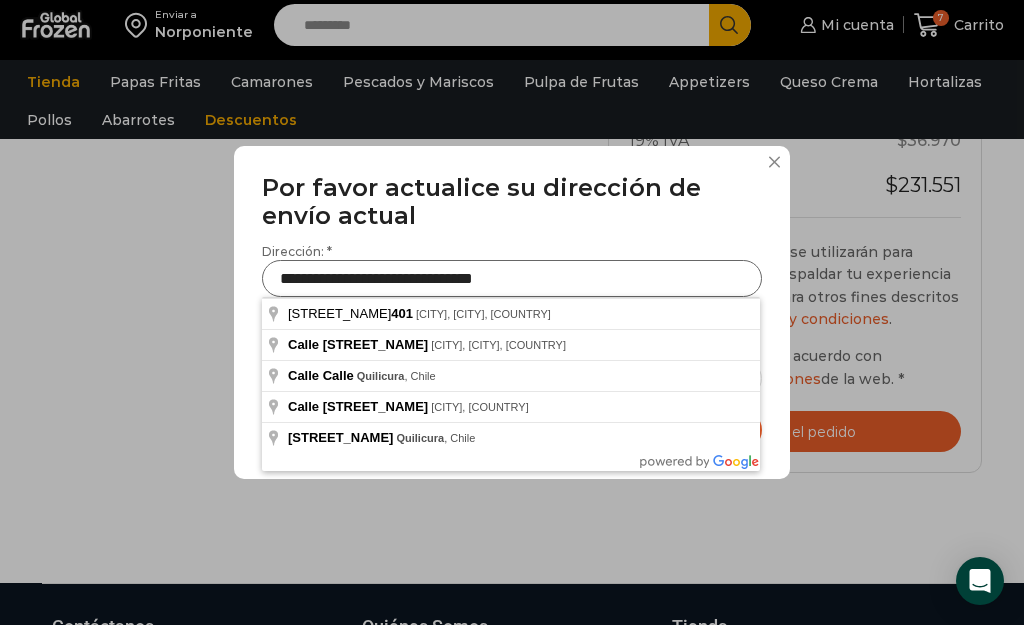click on "**********" at bounding box center [512, 278] 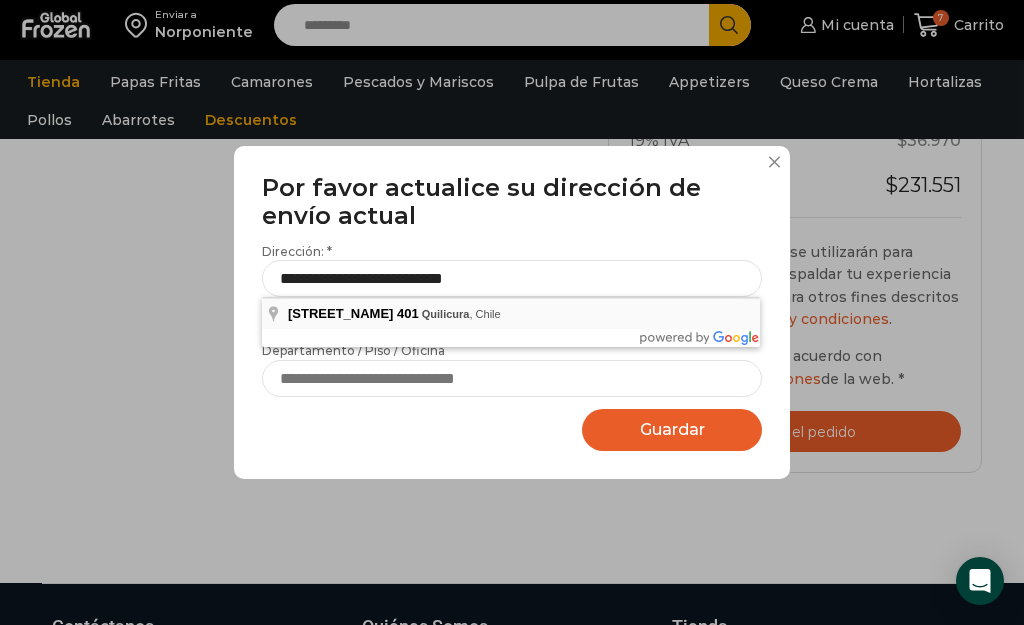 type on "**********" 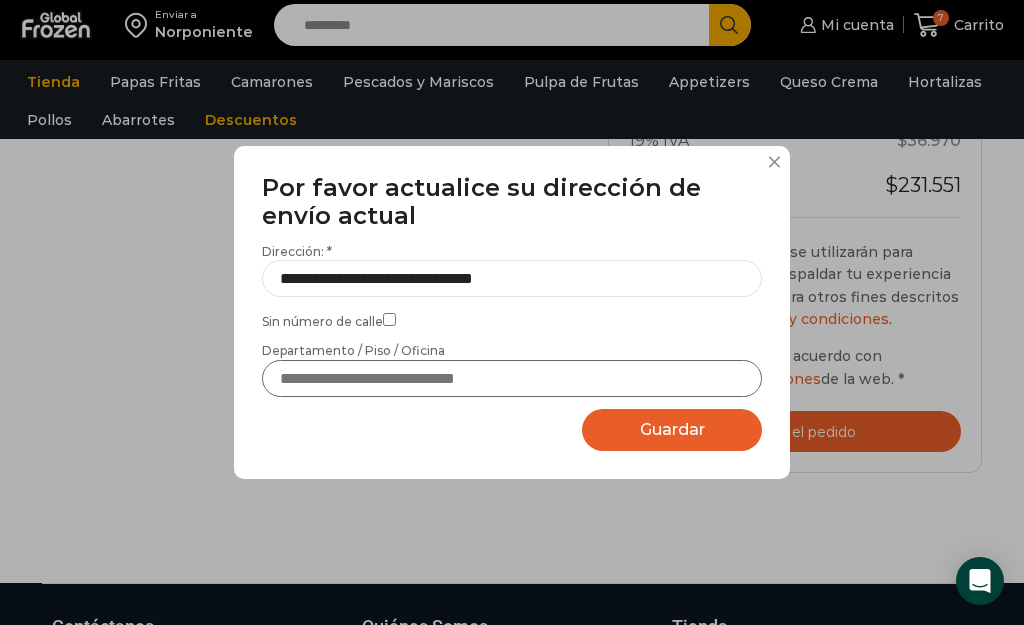 click on "Departamento / Piso / Oficina" at bounding box center [512, 378] 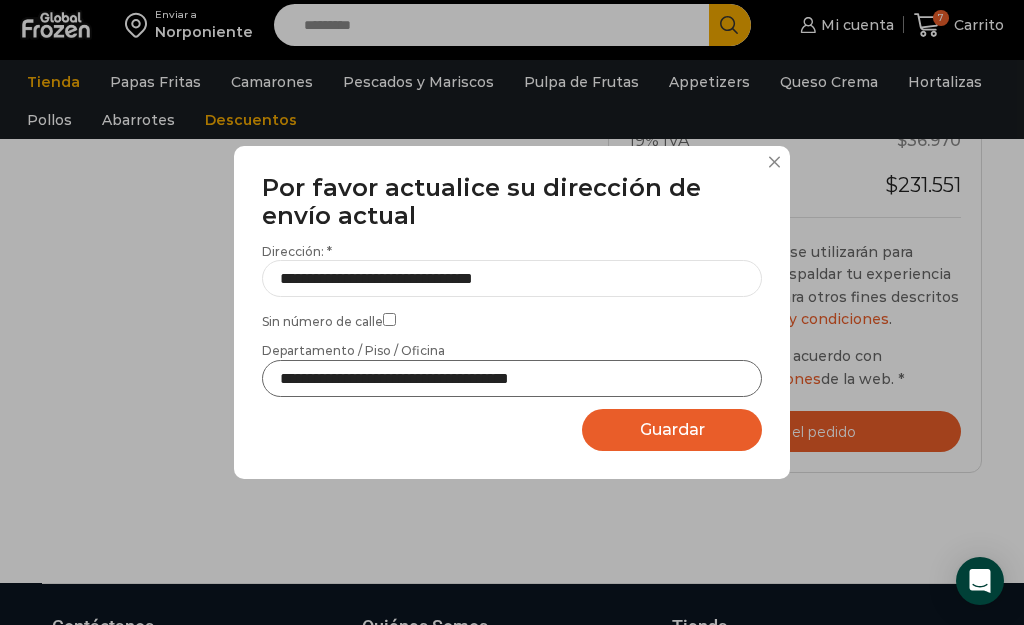 click on "**********" at bounding box center (512, 378) 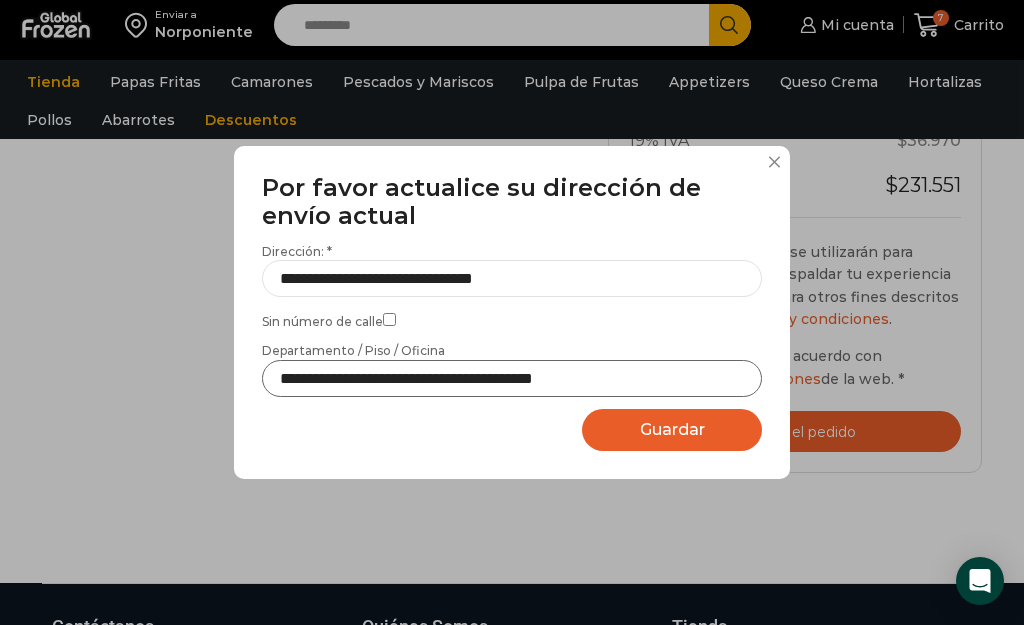 type on "**********" 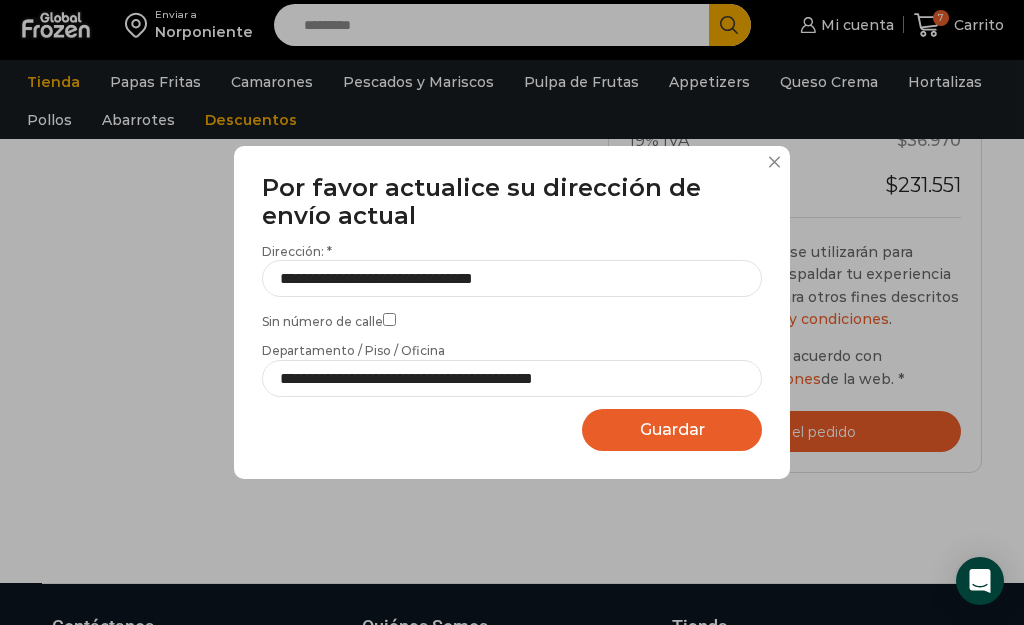click on "Guardar" at bounding box center [672, 429] 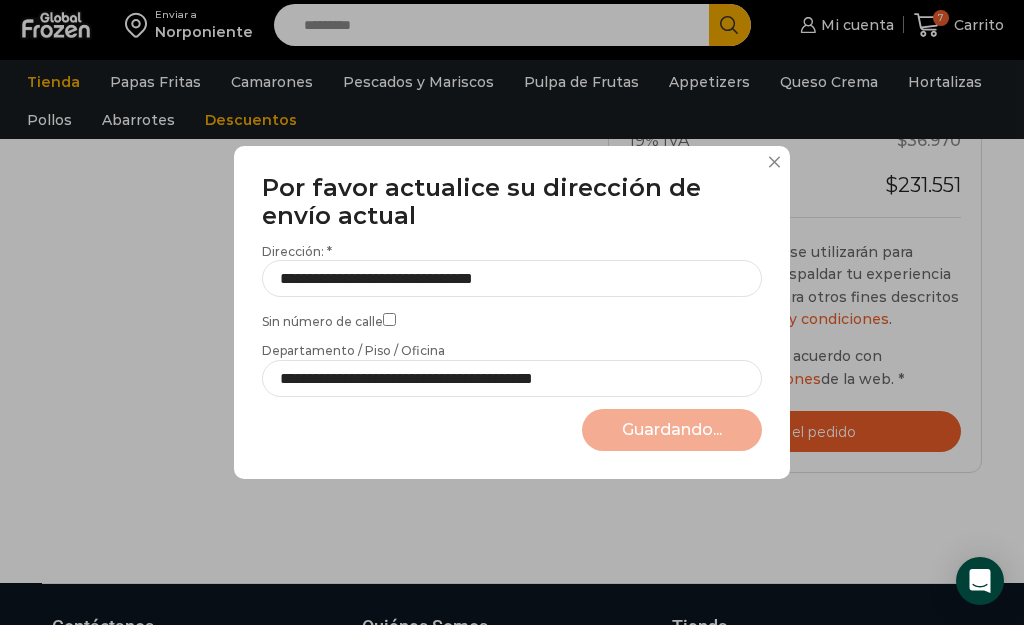 select on "*******" 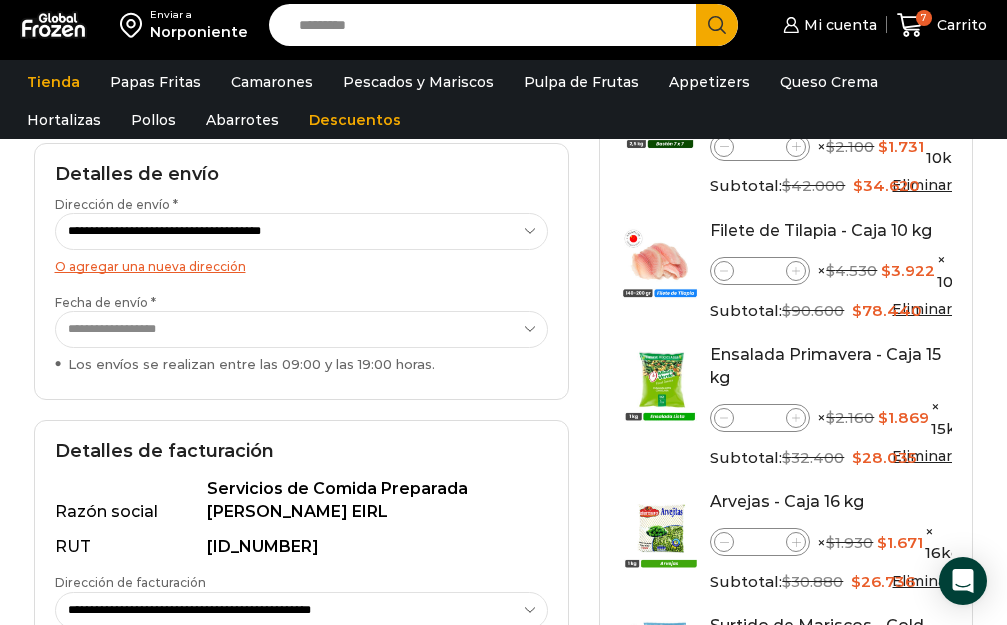 scroll, scrollTop: 301, scrollLeft: 0, axis: vertical 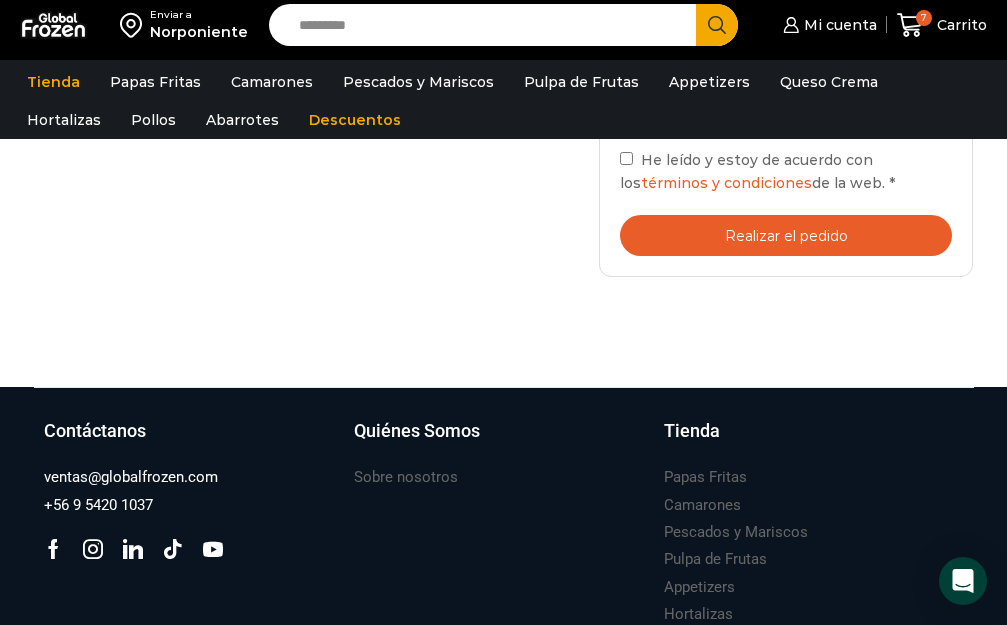 click on "Realizar el pedido" at bounding box center [786, 235] 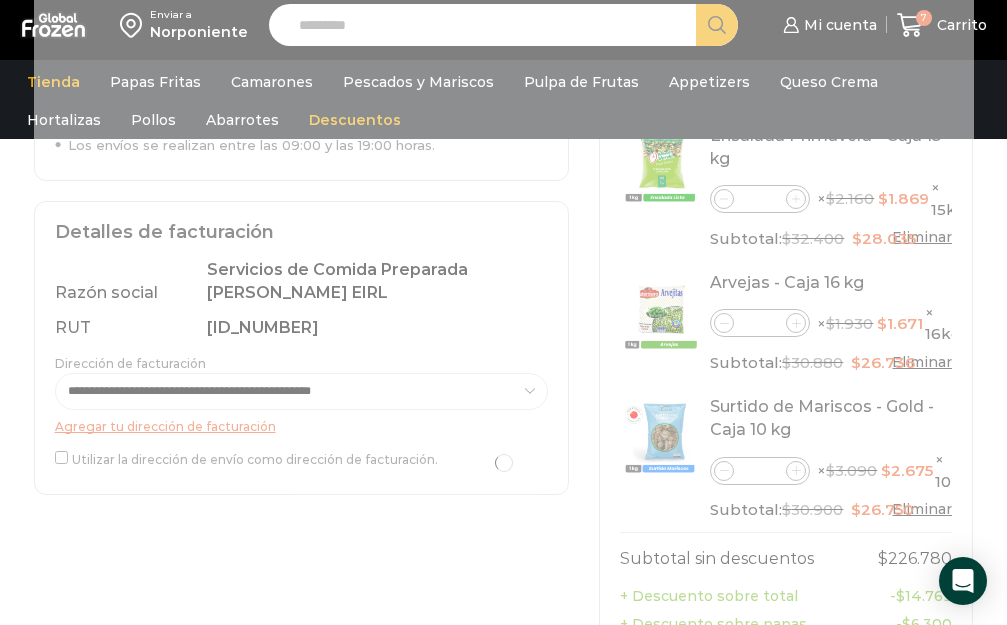 scroll, scrollTop: 524, scrollLeft: 0, axis: vertical 